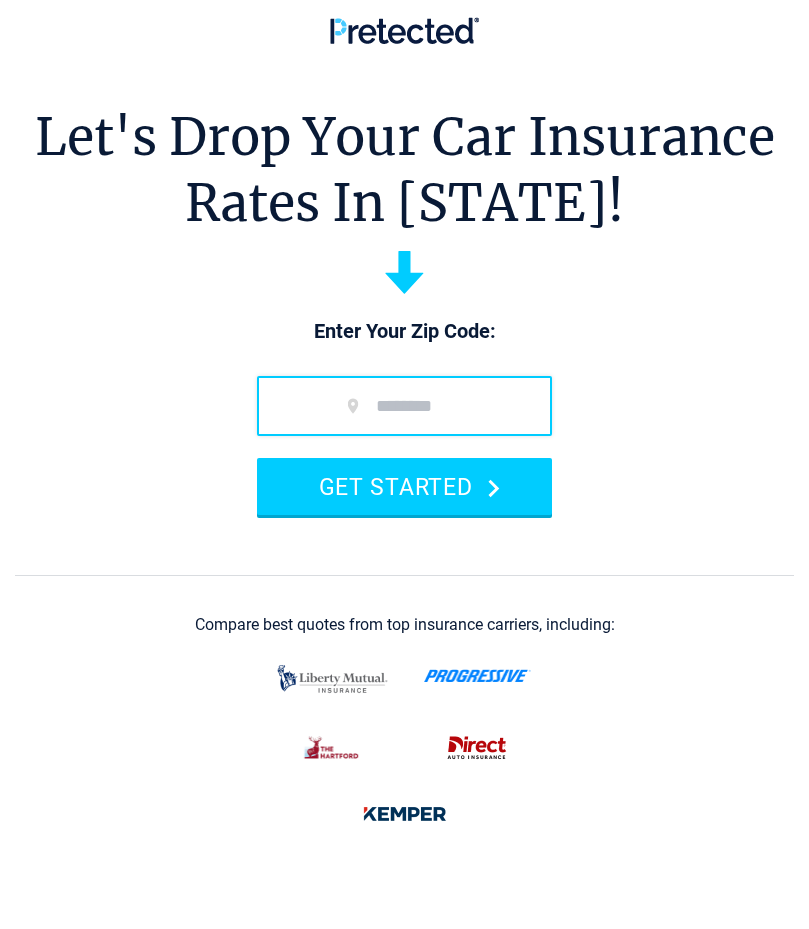 scroll, scrollTop: 0, scrollLeft: 0, axis: both 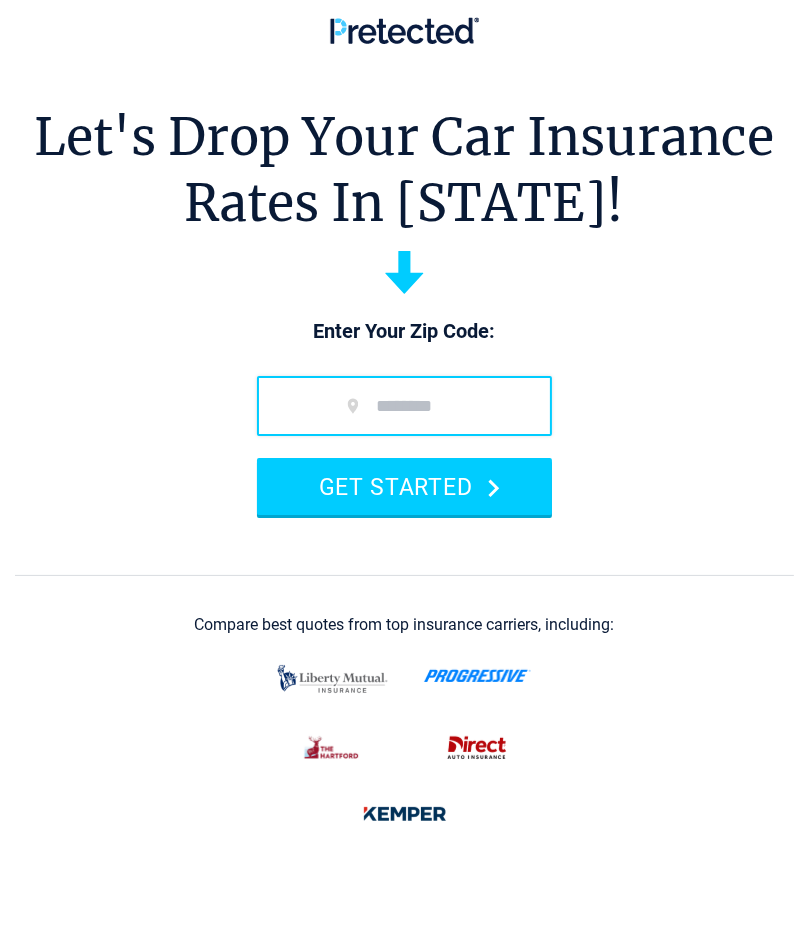 click at bounding box center [404, 406] 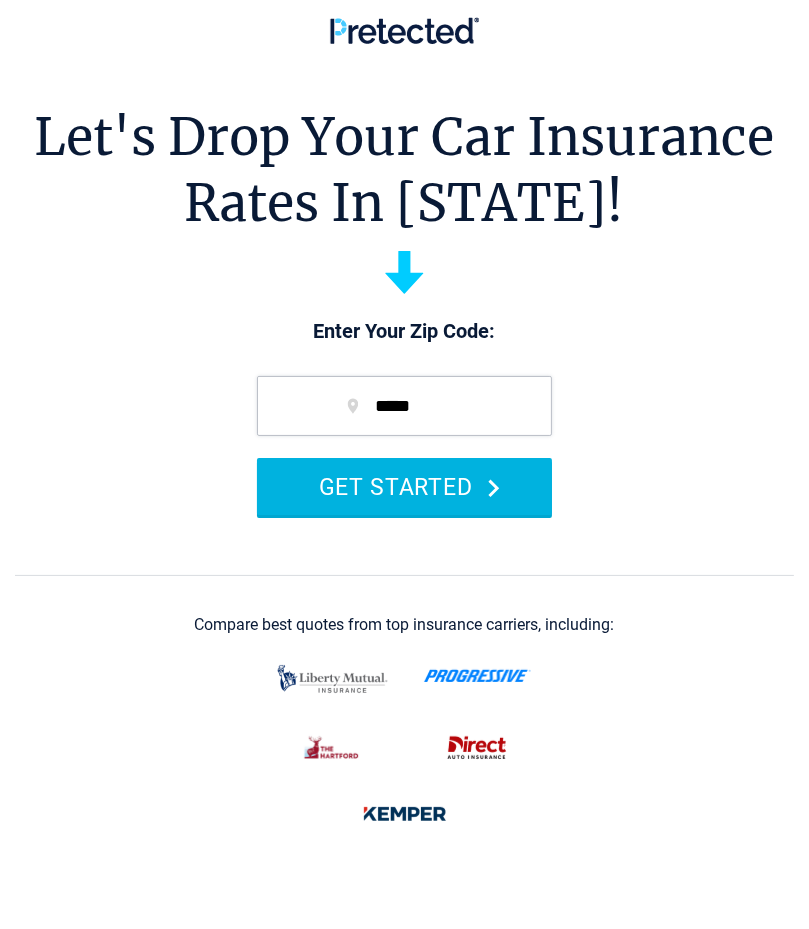 click on "GET STARTED" at bounding box center [404, 486] 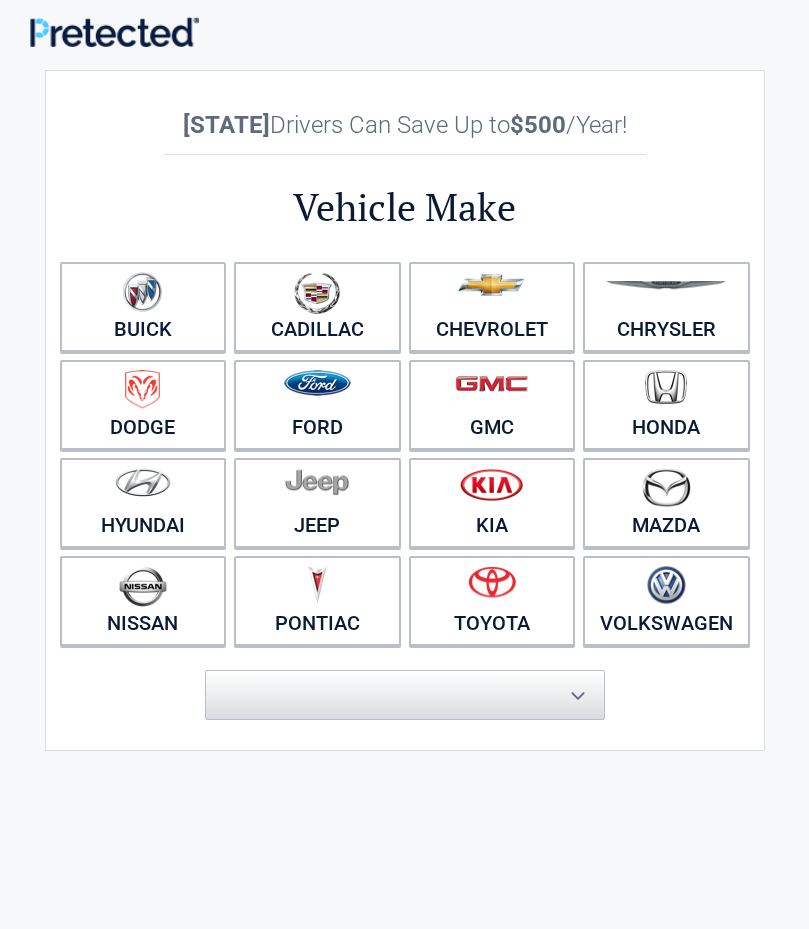 scroll, scrollTop: 0, scrollLeft: 0, axis: both 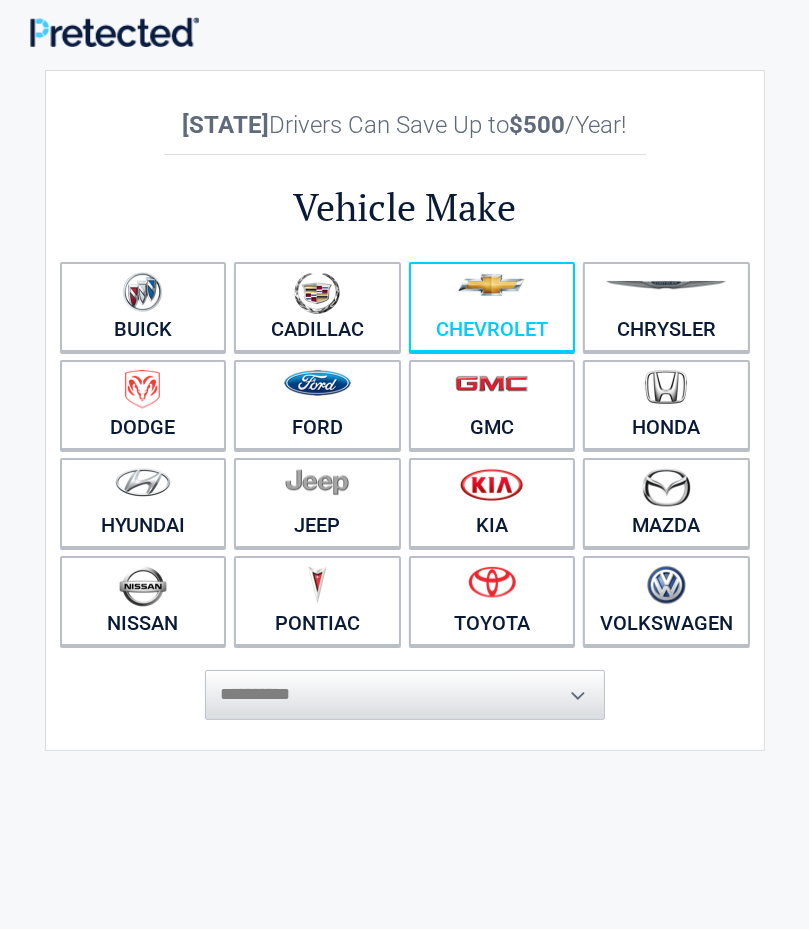 click at bounding box center [492, 294] 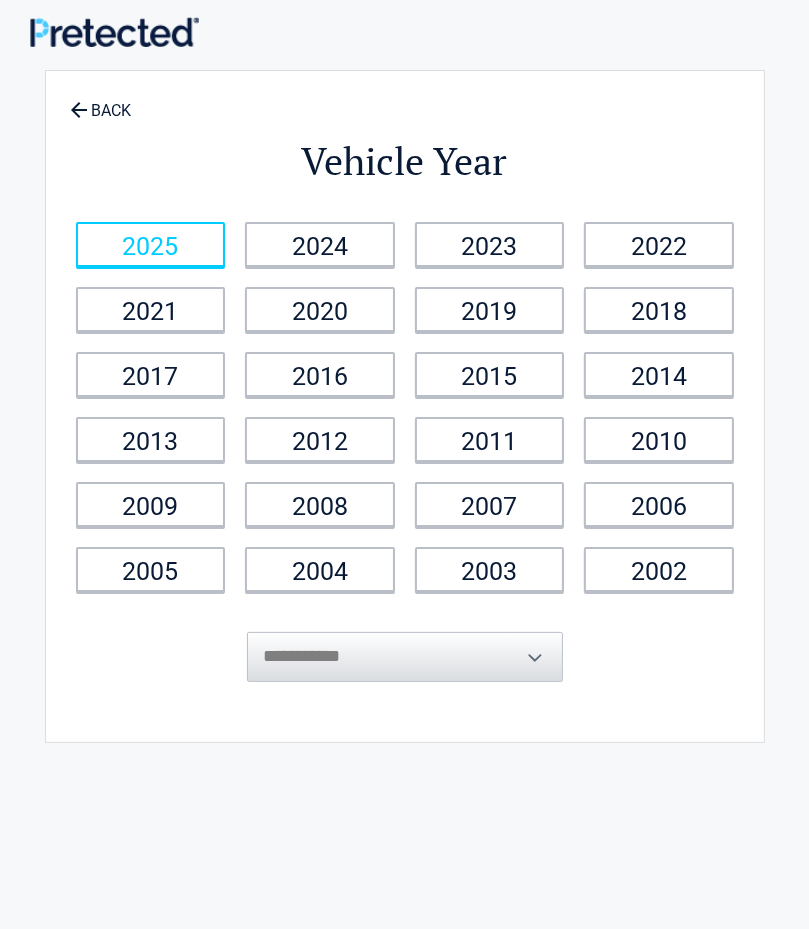 click on "2025" at bounding box center (151, 244) 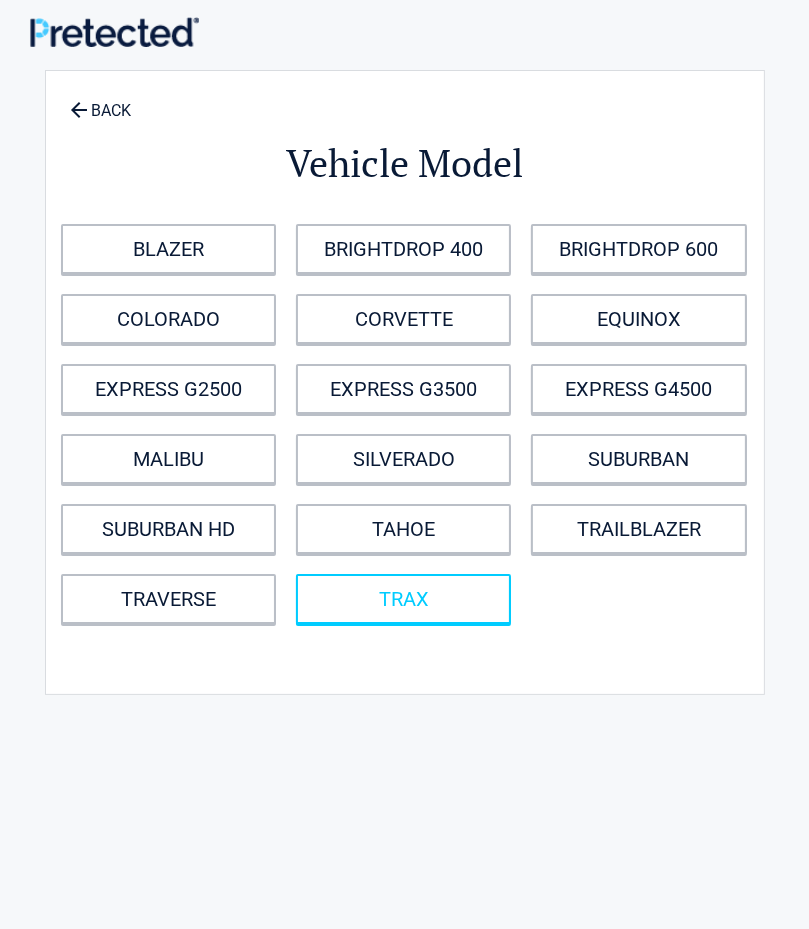 click on "TRAX" at bounding box center [403, 599] 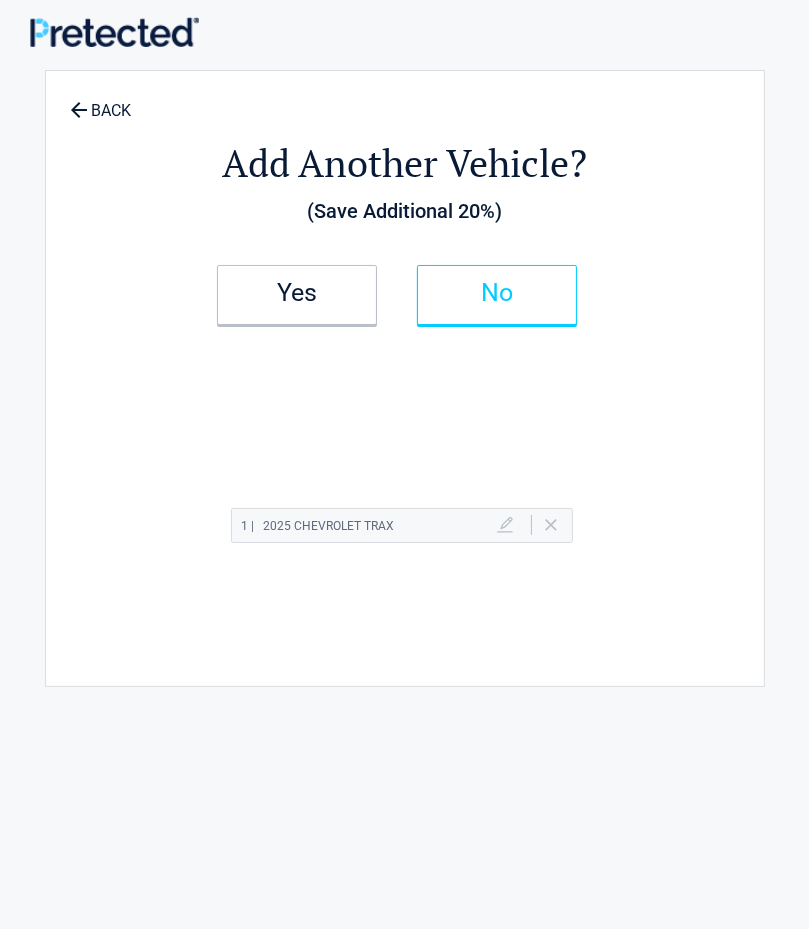 click on "No" at bounding box center (497, 293) 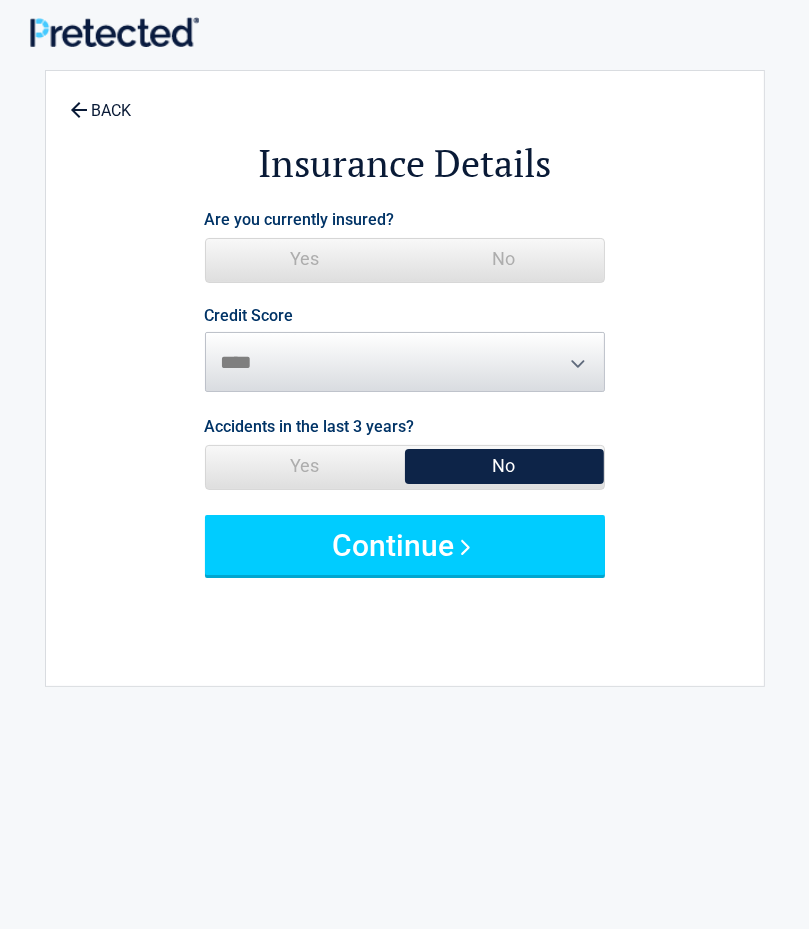 click on "No" at bounding box center [504, 259] 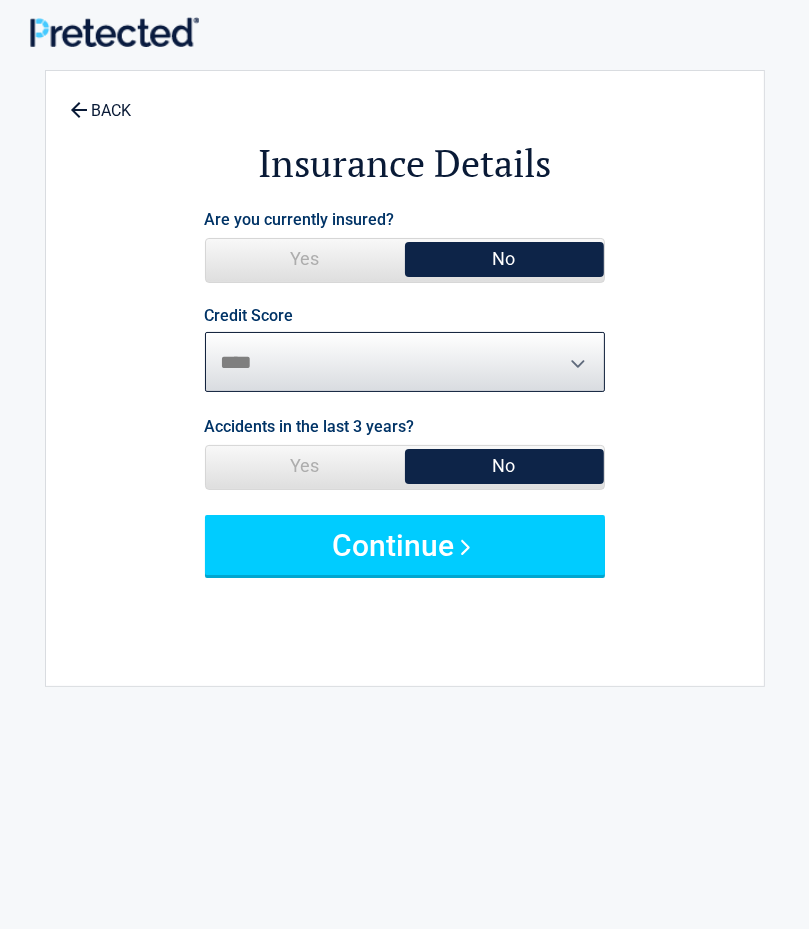 click on "*********
****
*******
****" at bounding box center (405, 362) 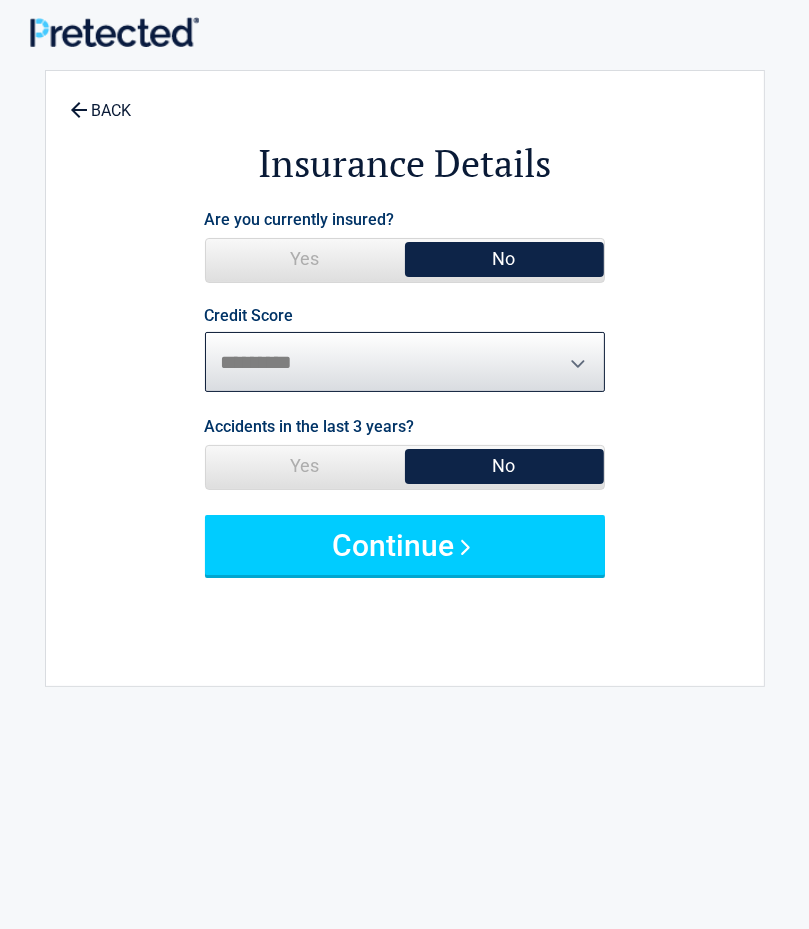 click on "*********
****
*******
****" at bounding box center (405, 362) 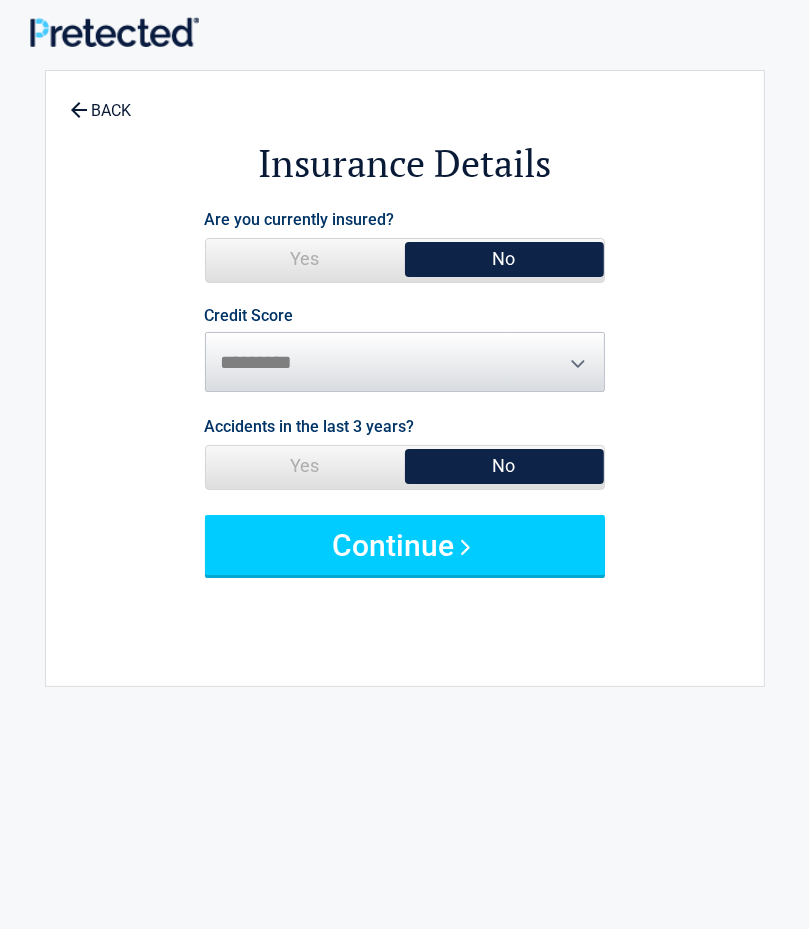 click on "Yes" at bounding box center [305, 466] 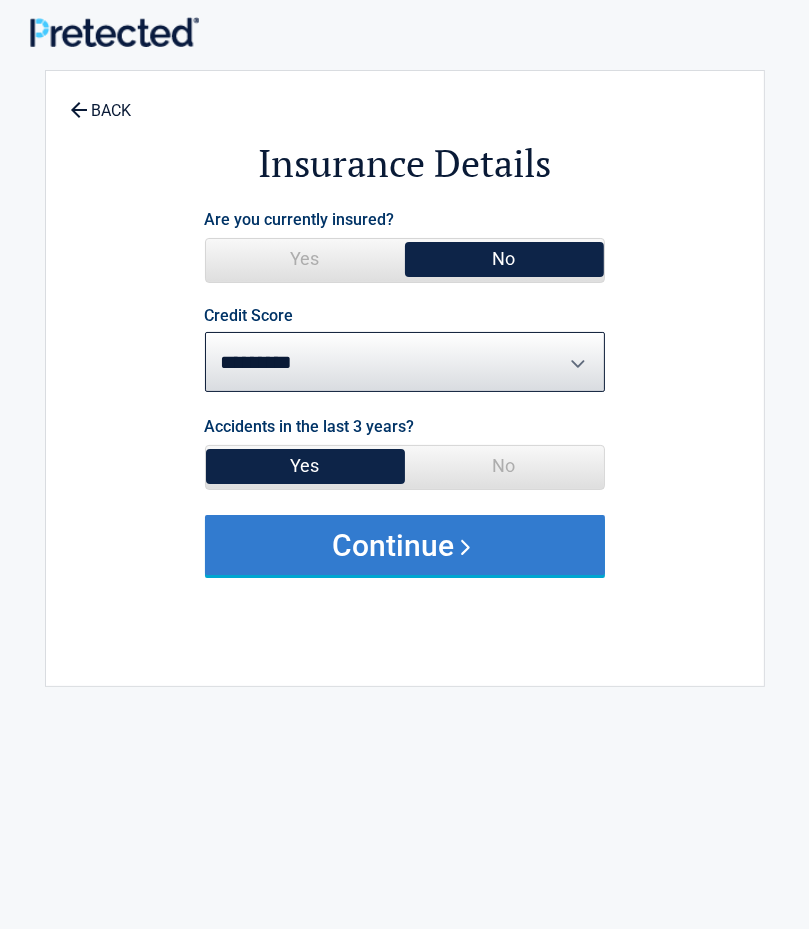 click on "Continue" at bounding box center (405, 545) 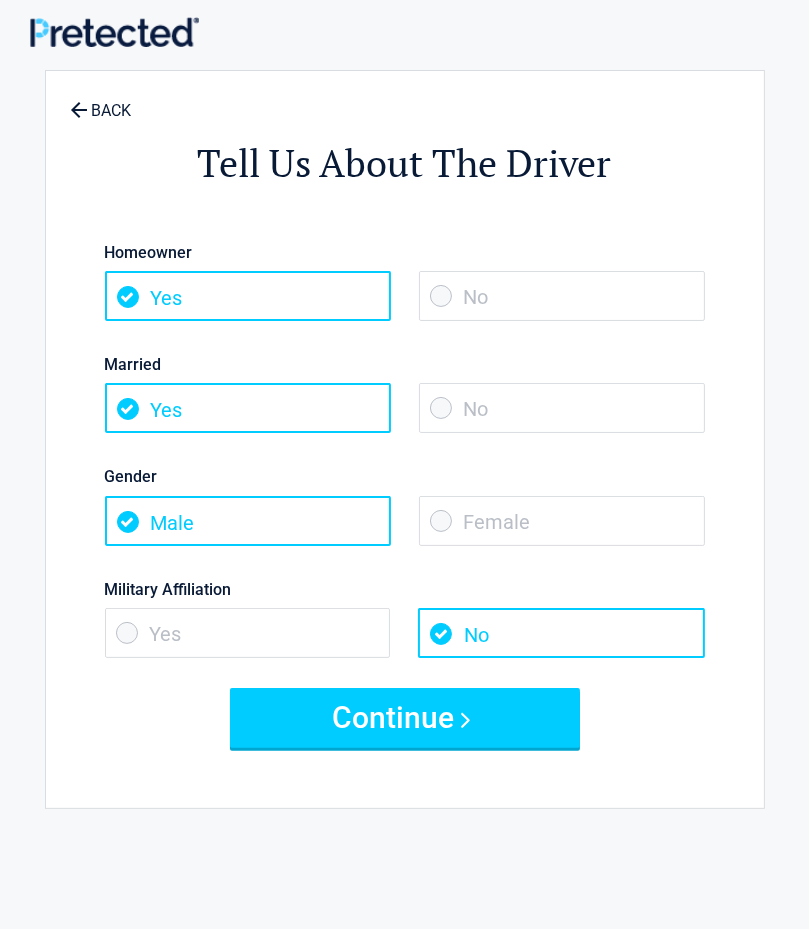 click on "No" at bounding box center (562, 296) 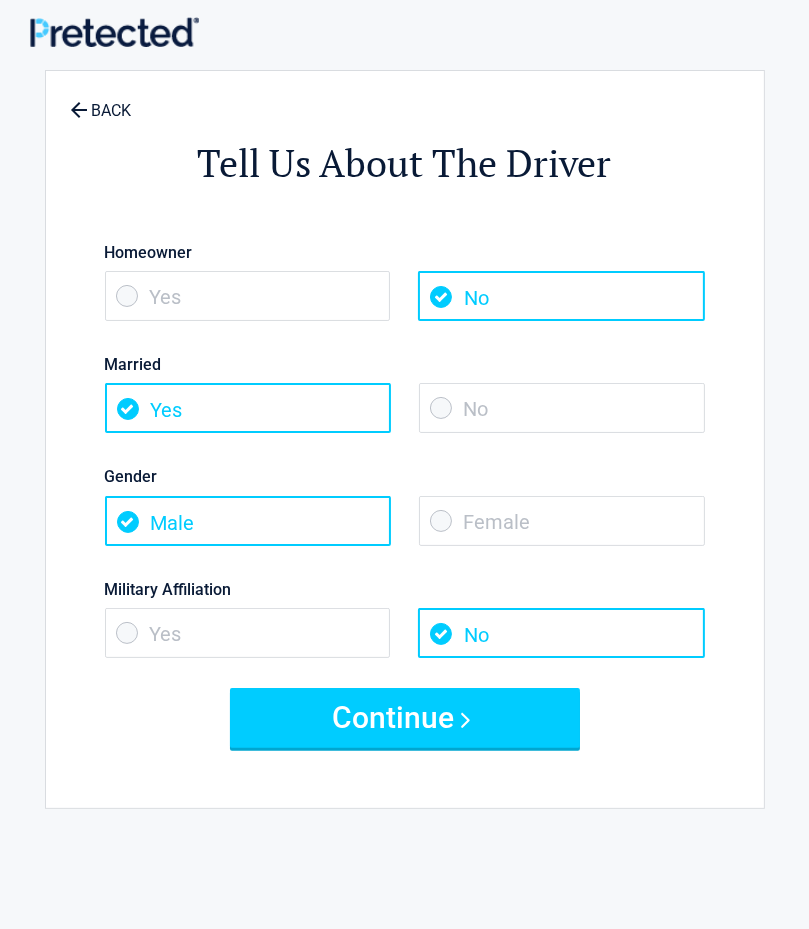 click on "No" at bounding box center [562, 408] 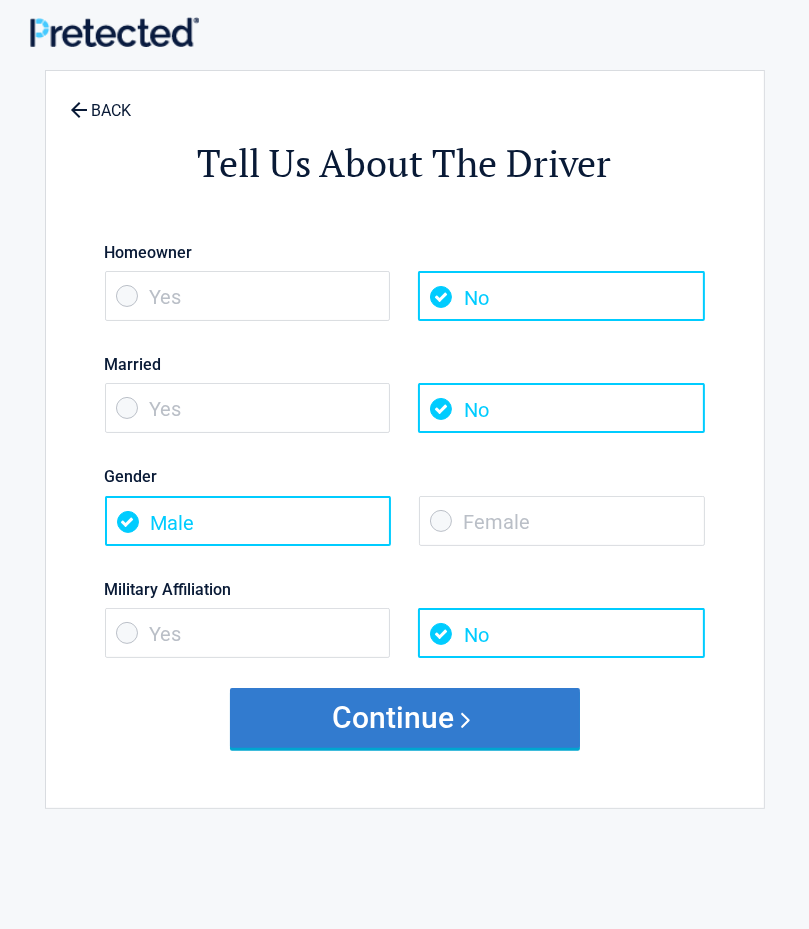 click on "Continue" at bounding box center (405, 718) 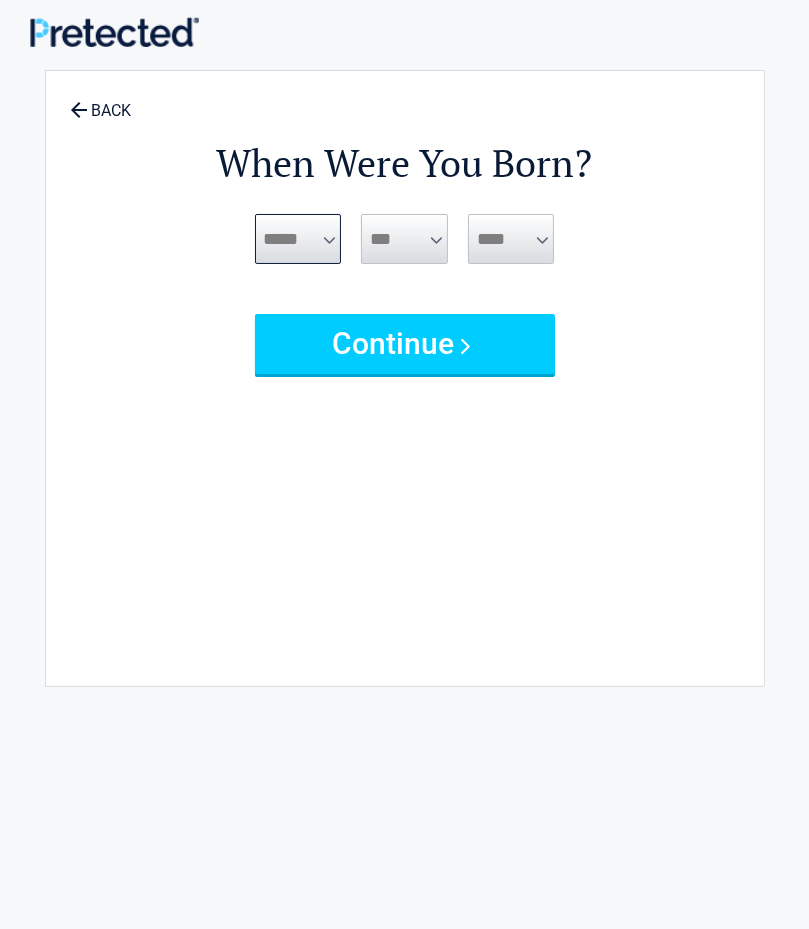 drag, startPoint x: 317, startPoint y: 237, endPoint x: 318, endPoint y: 251, distance: 14.035668 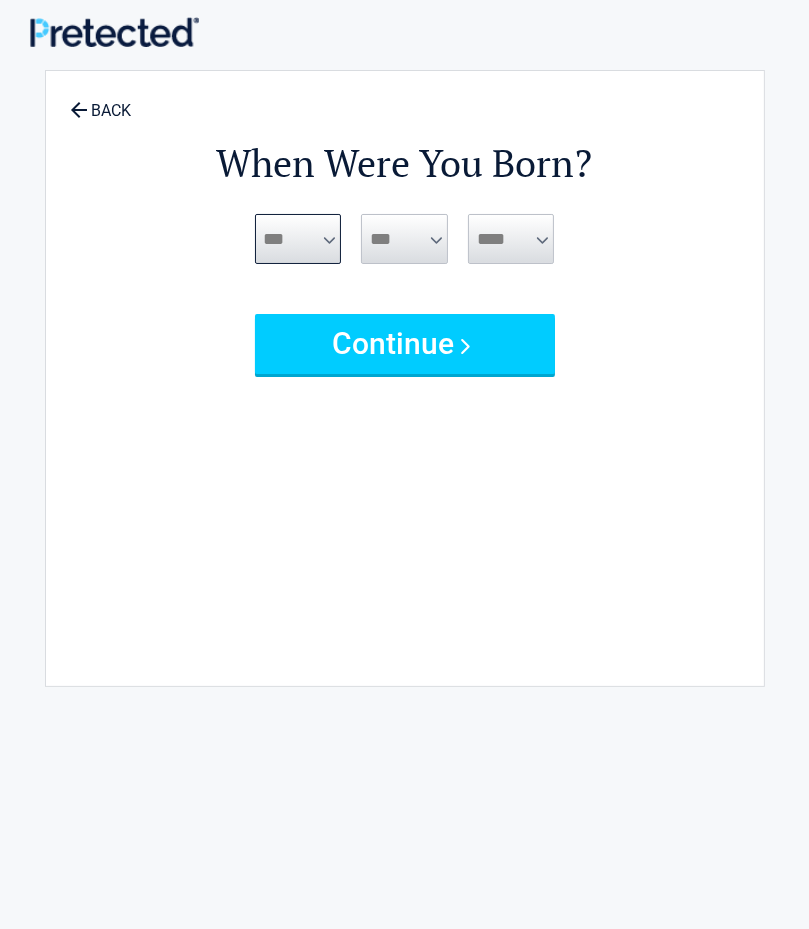 click on "*****
***
***
***
***
***
***
***
***
***
***
***
***" at bounding box center [298, 239] 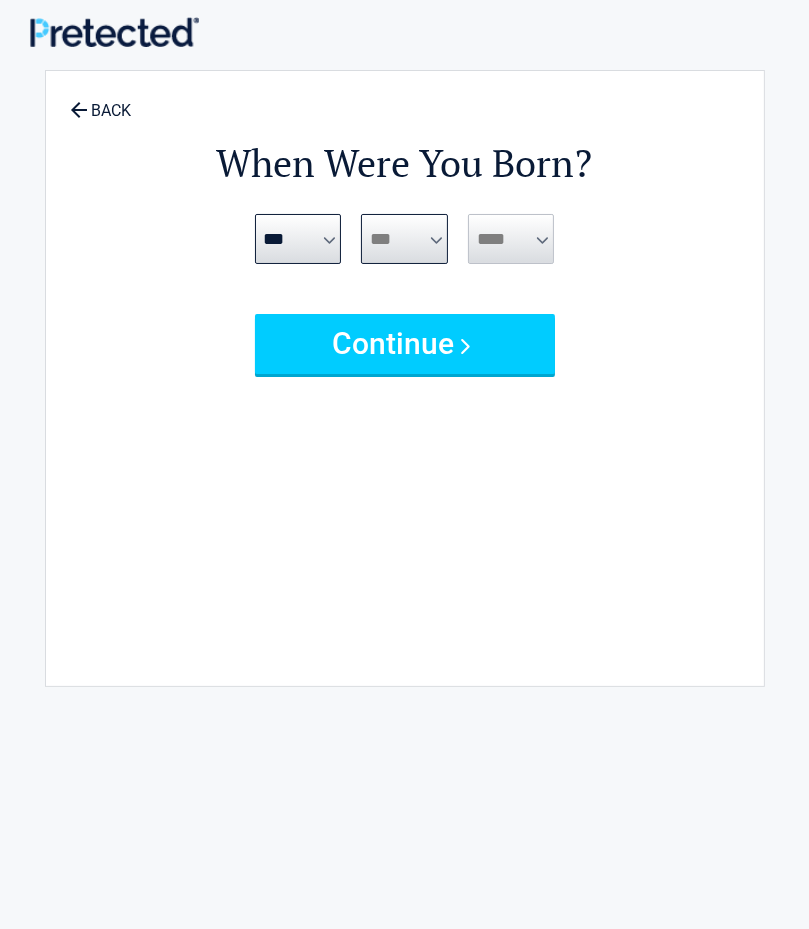 click on "*** * * * * * * * * * ** ** ** ** ** ** ** ** ** ** ** ** ** ** ** ** ** ** ** ** ** **" at bounding box center [404, 239] 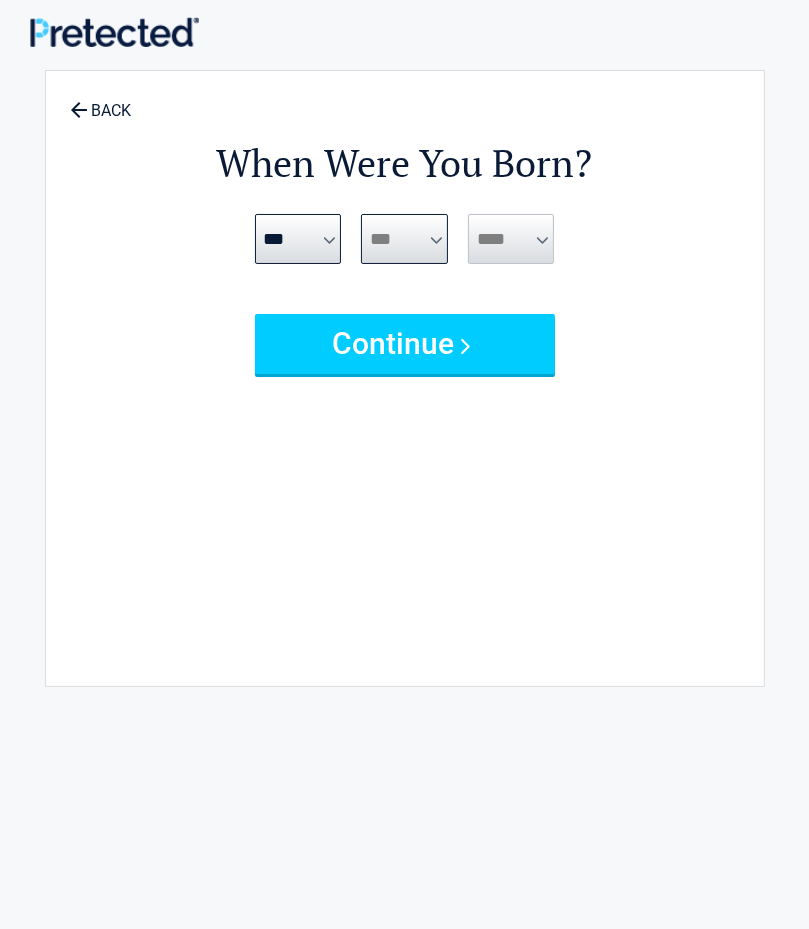 select on "**" 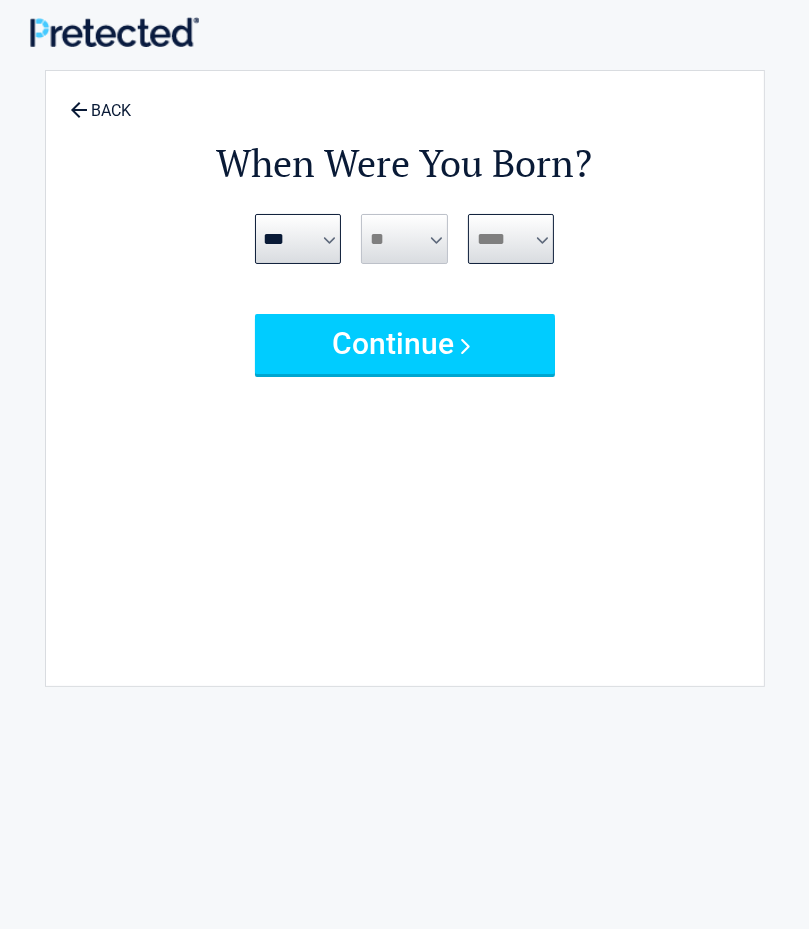 drag, startPoint x: 521, startPoint y: 231, endPoint x: 523, endPoint y: 259, distance: 28.071337 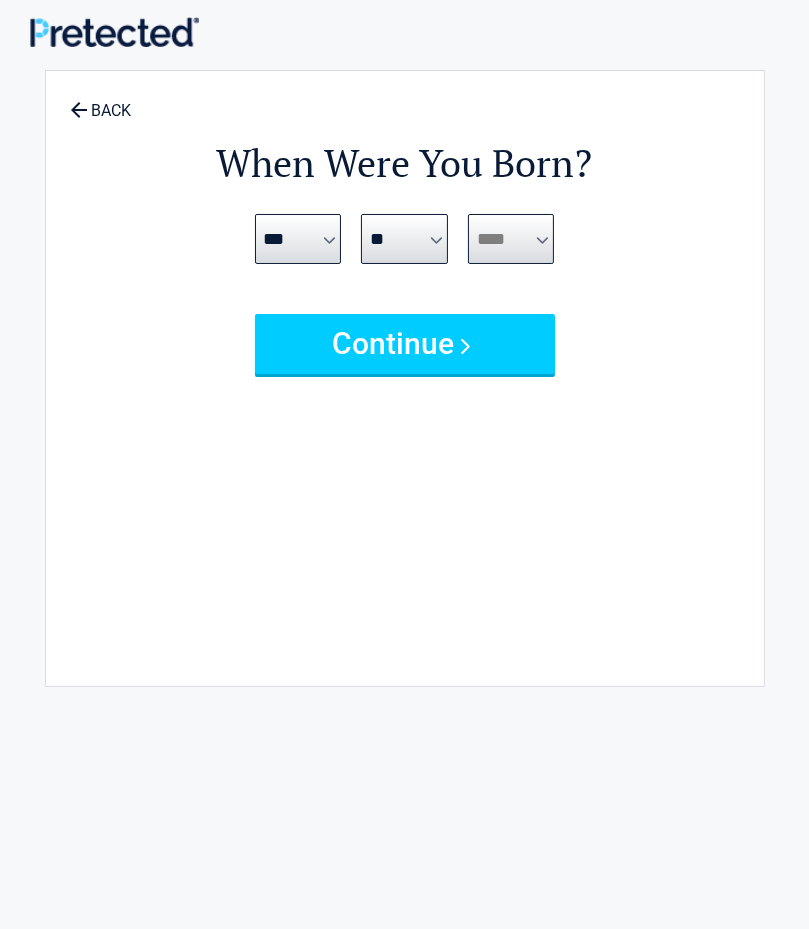 select on "****" 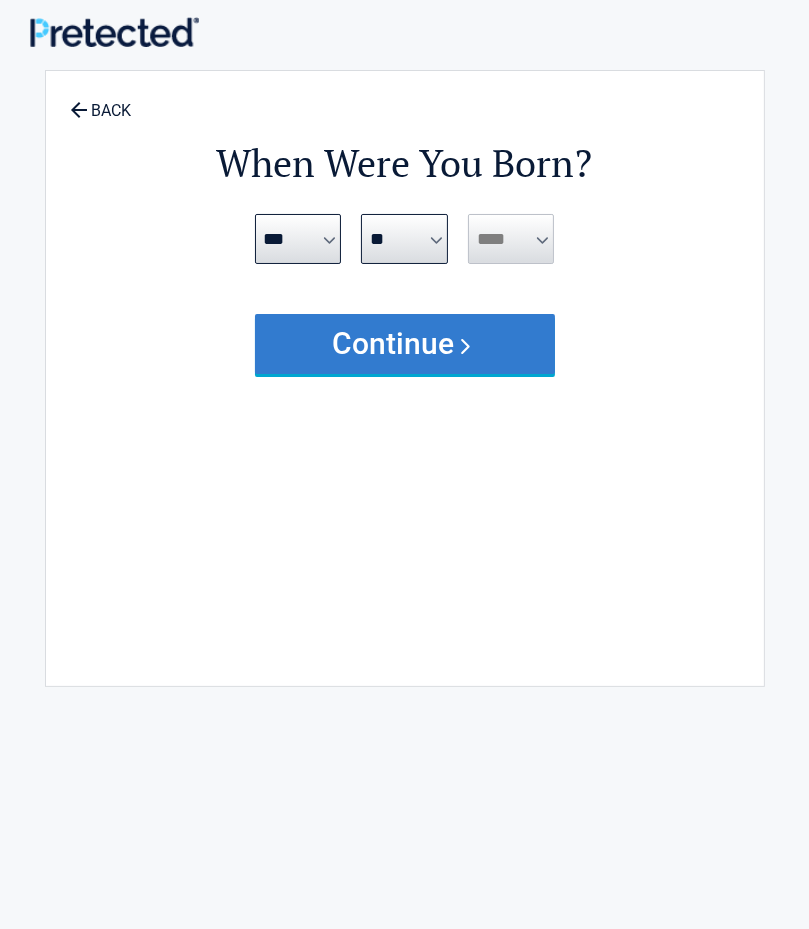 click on "Continue" at bounding box center (405, 344) 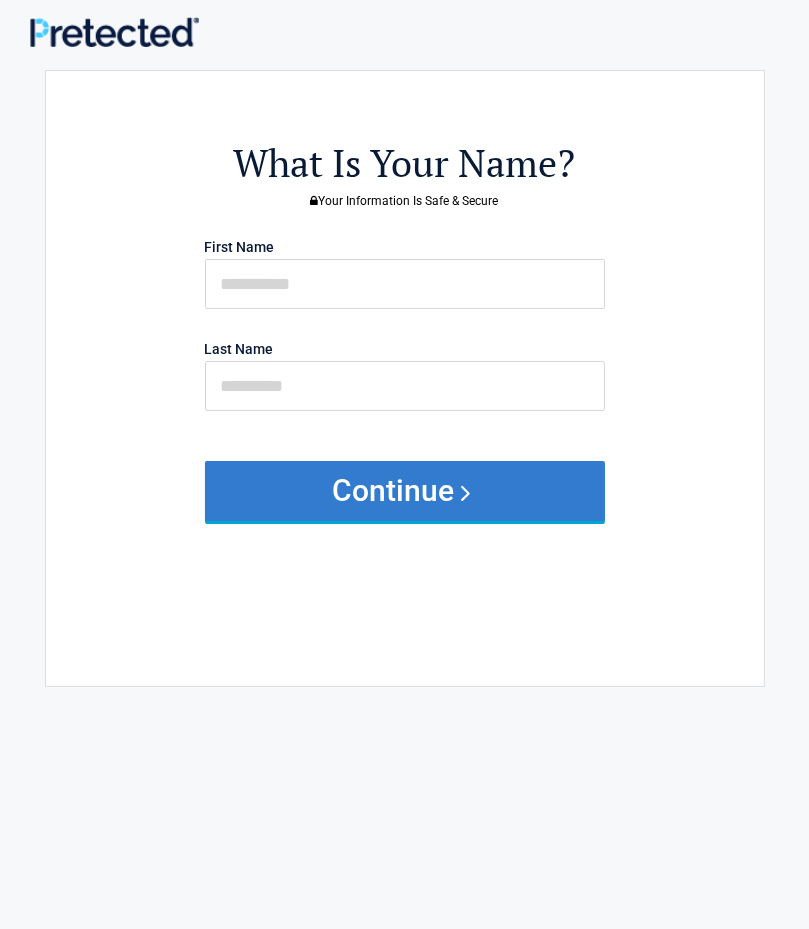 click on "Continue" at bounding box center [405, 491] 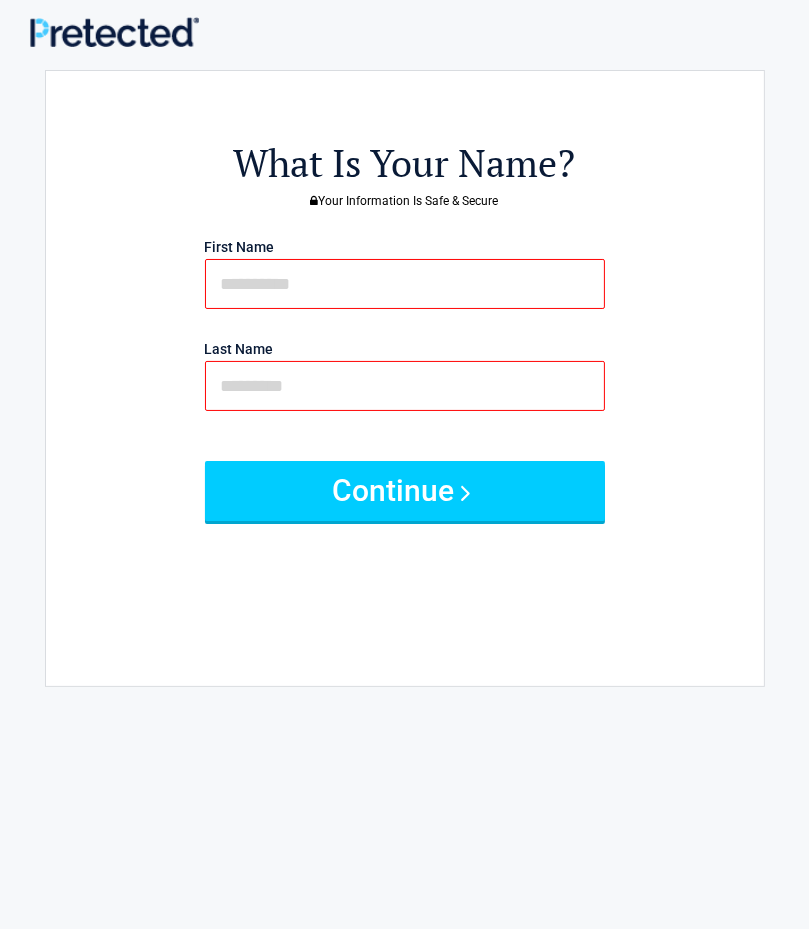 click at bounding box center (405, 284) 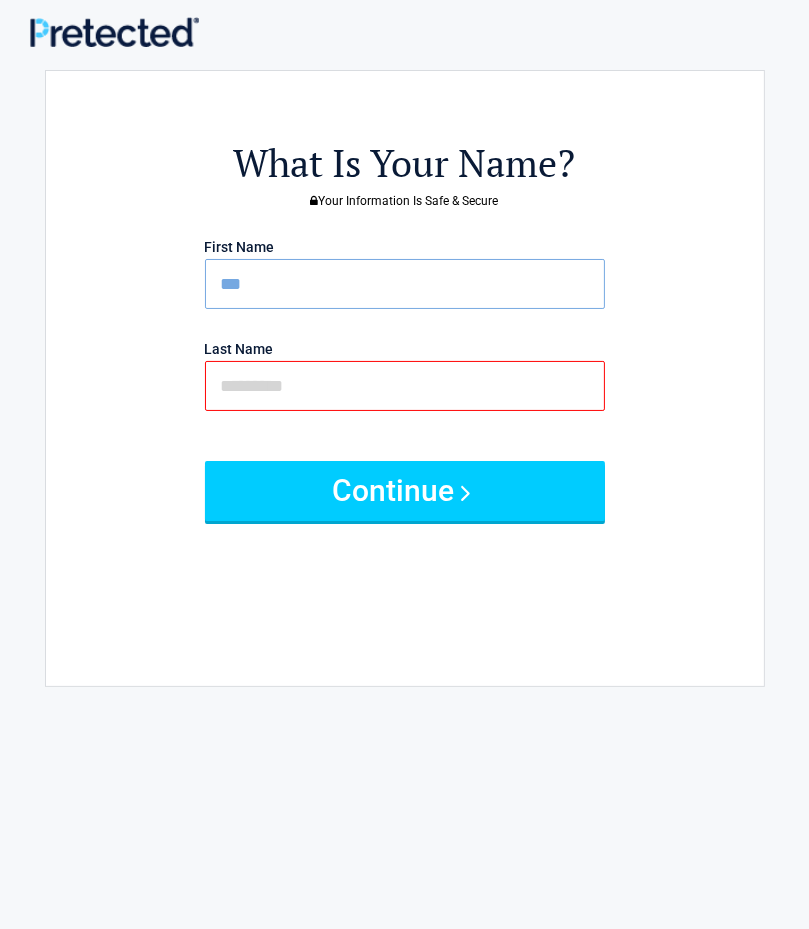 type on "***" 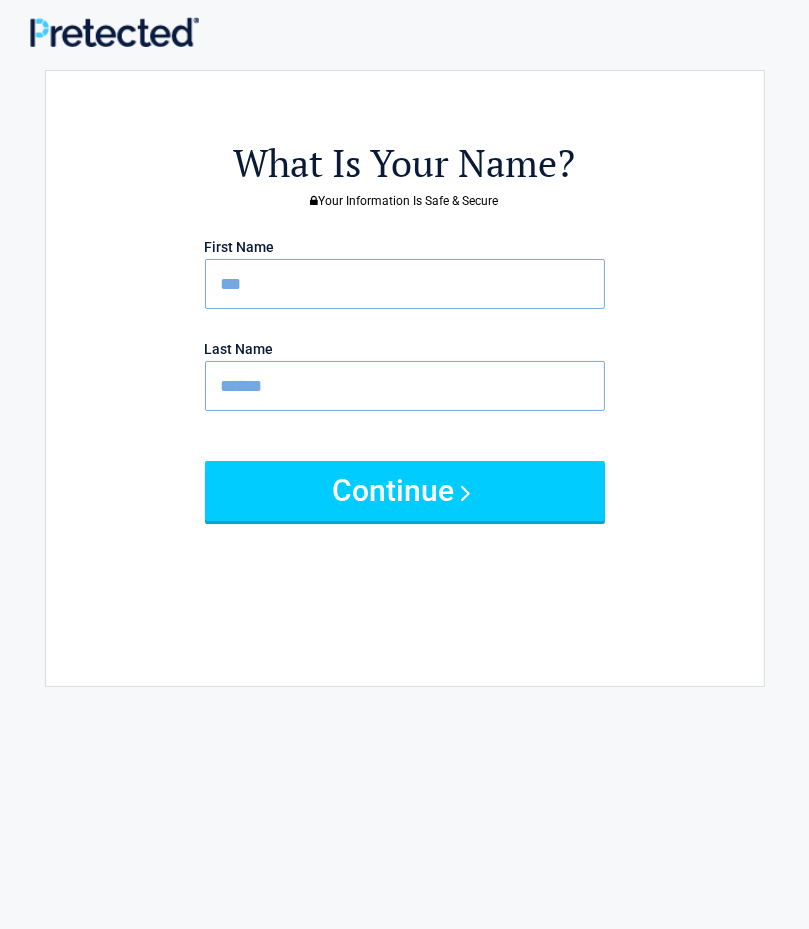 type on "******" 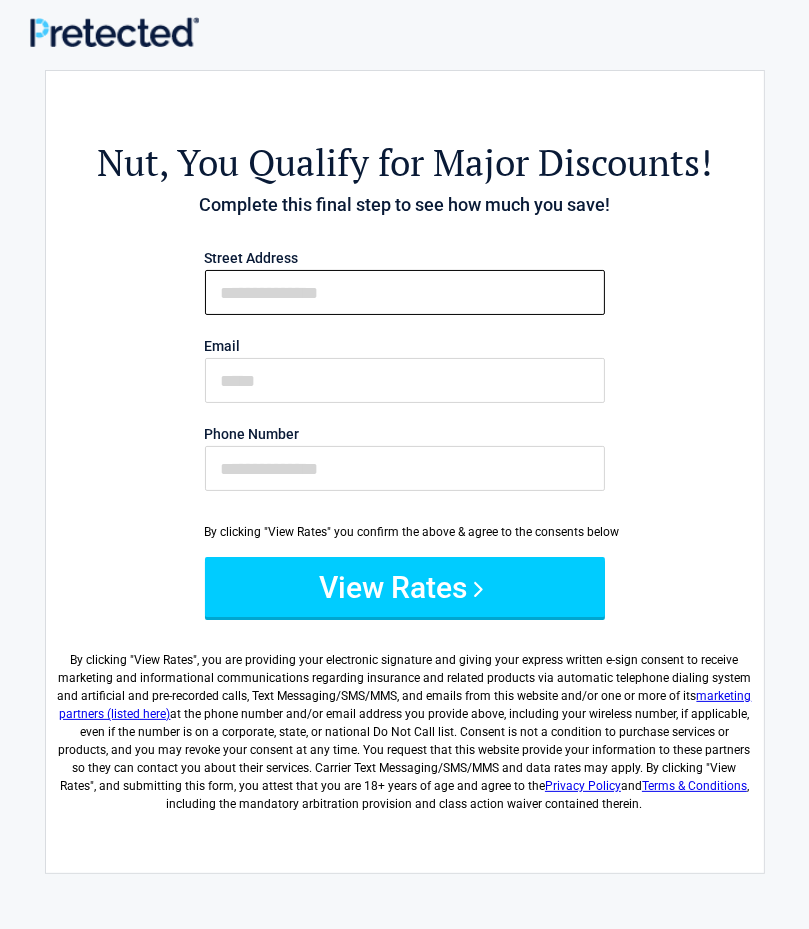 click on "First Name" at bounding box center [405, 292] 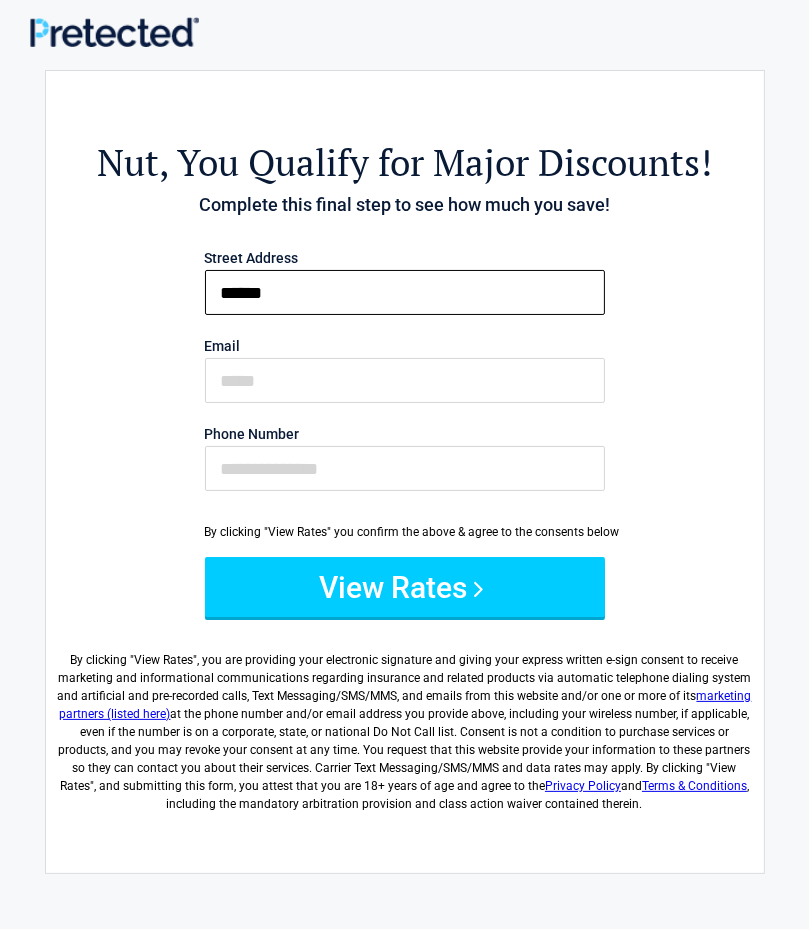 type on "******" 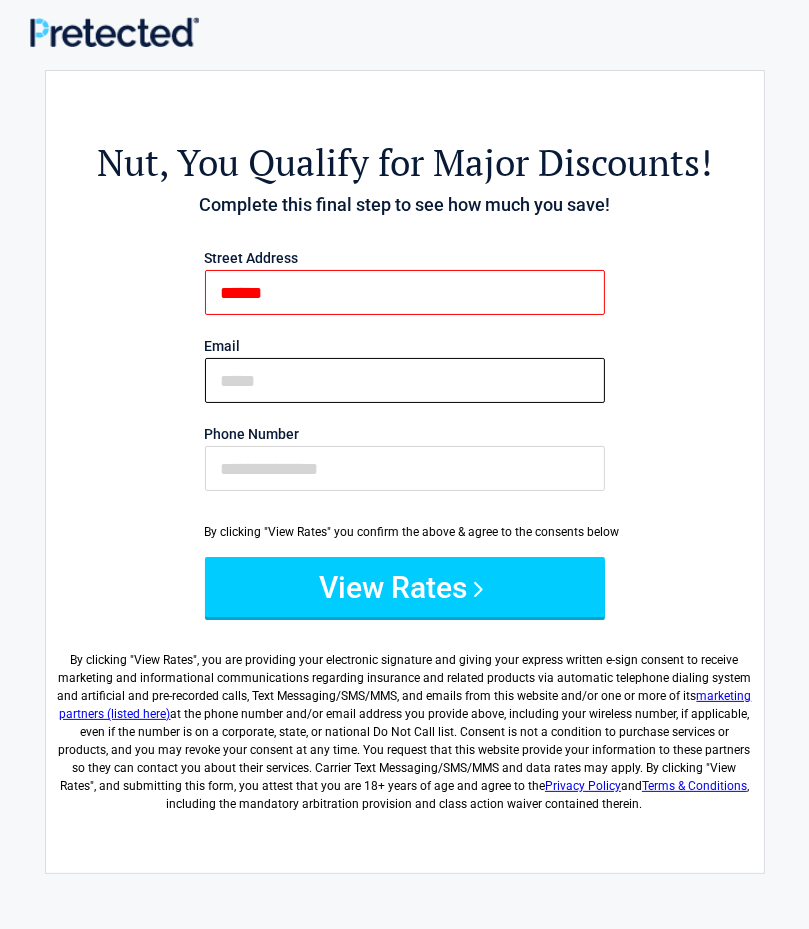 drag, startPoint x: 355, startPoint y: 400, endPoint x: 337, endPoint y: 377, distance: 29.206163 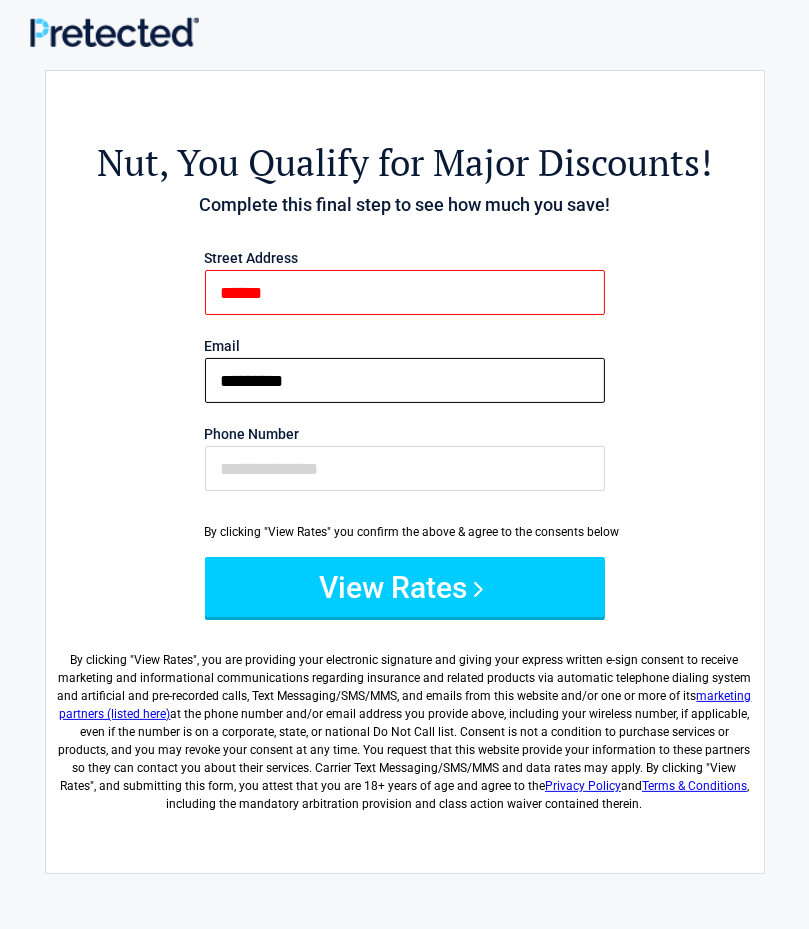 type on "*********" 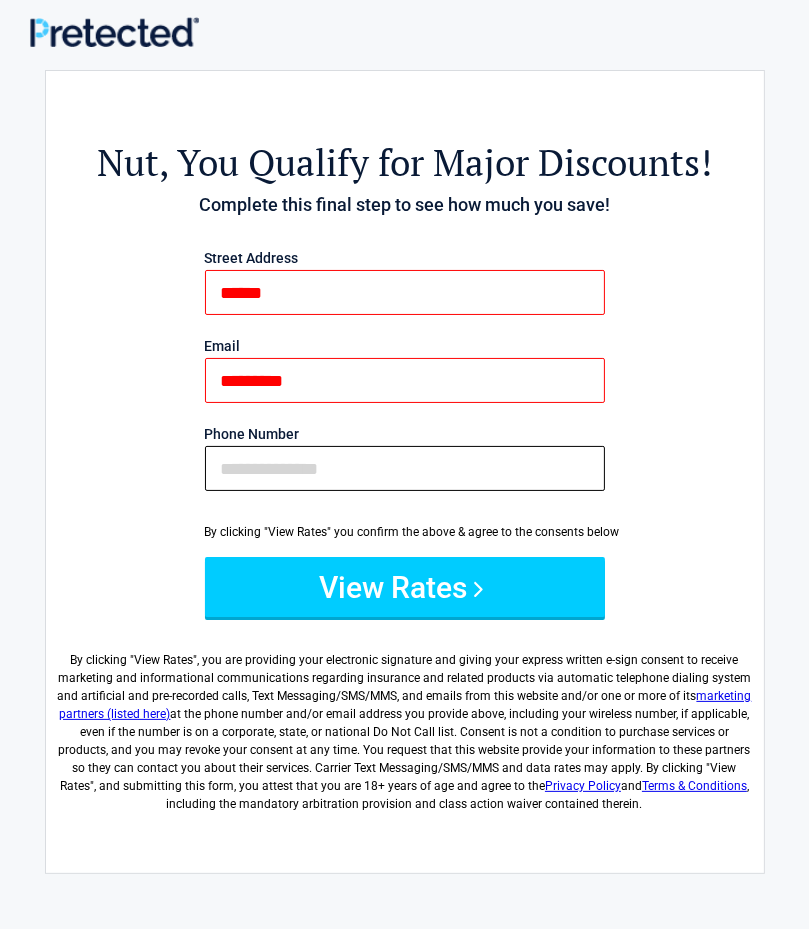 click on "Phone Number" at bounding box center [405, 468] 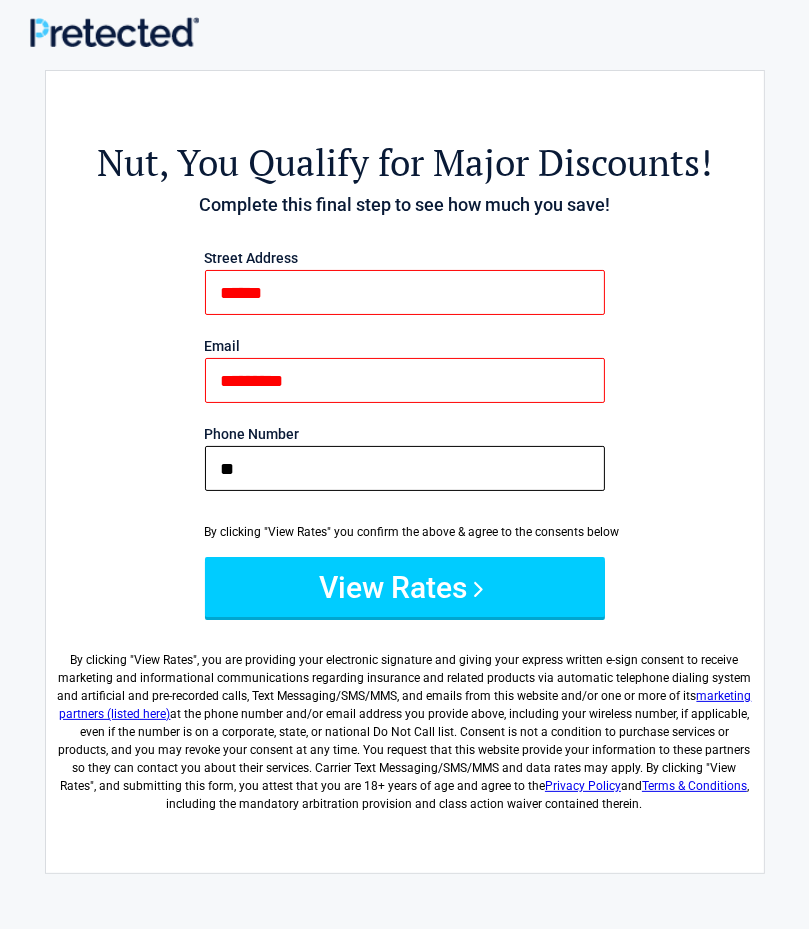 type on "*" 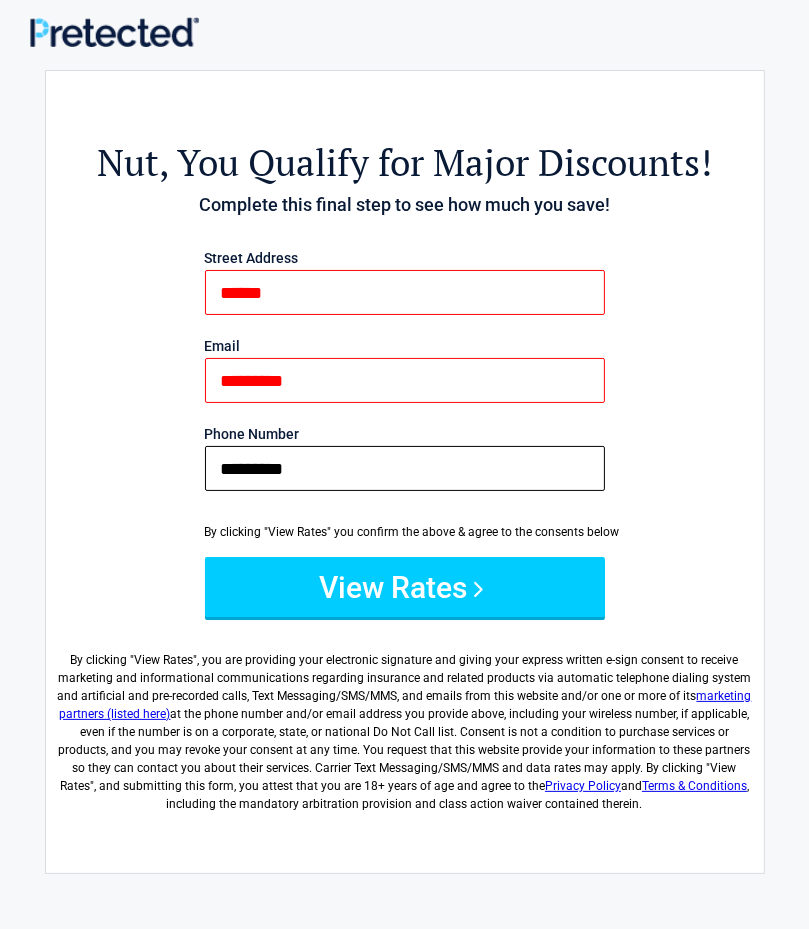 type on "*********" 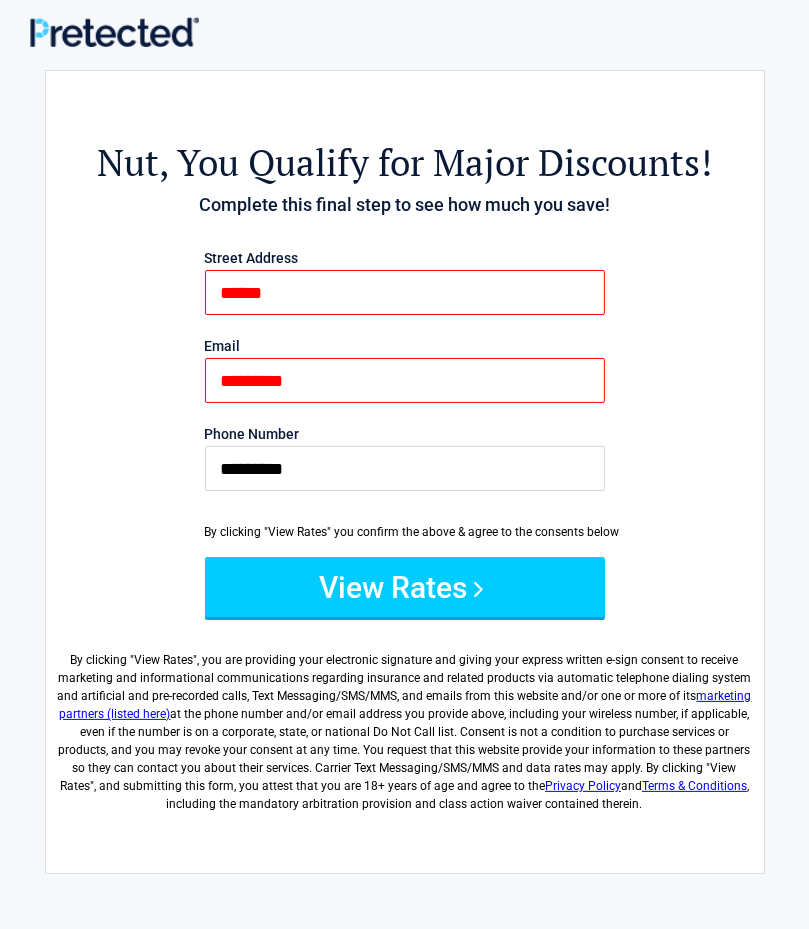 click on "Email
[EMAIL]" at bounding box center (405, 367) 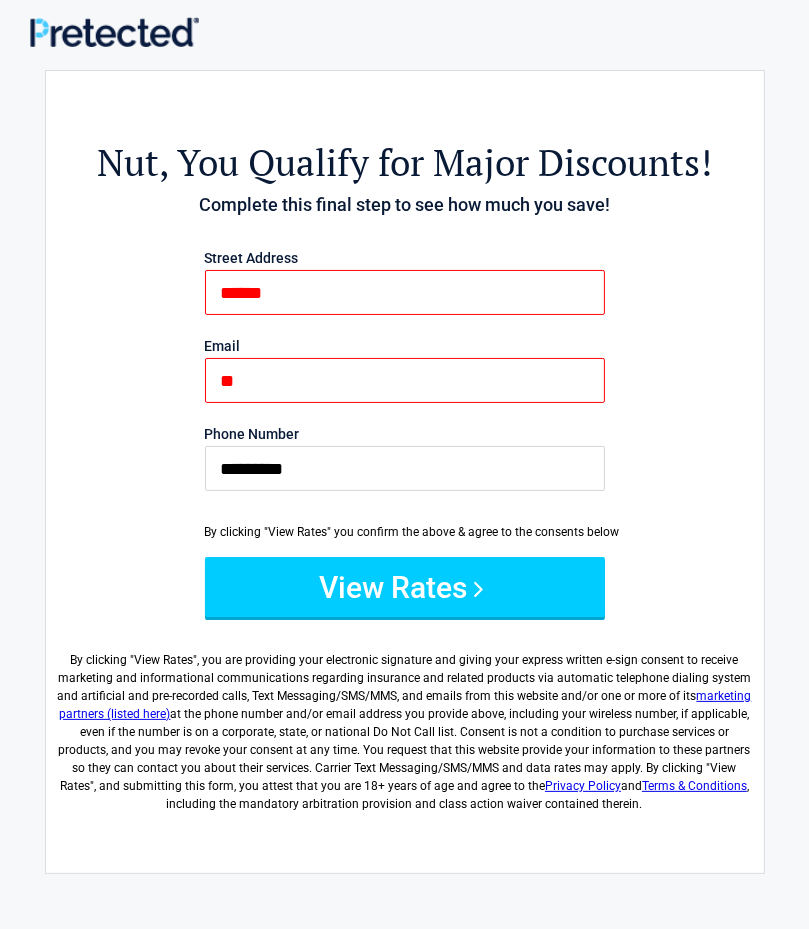 type on "*" 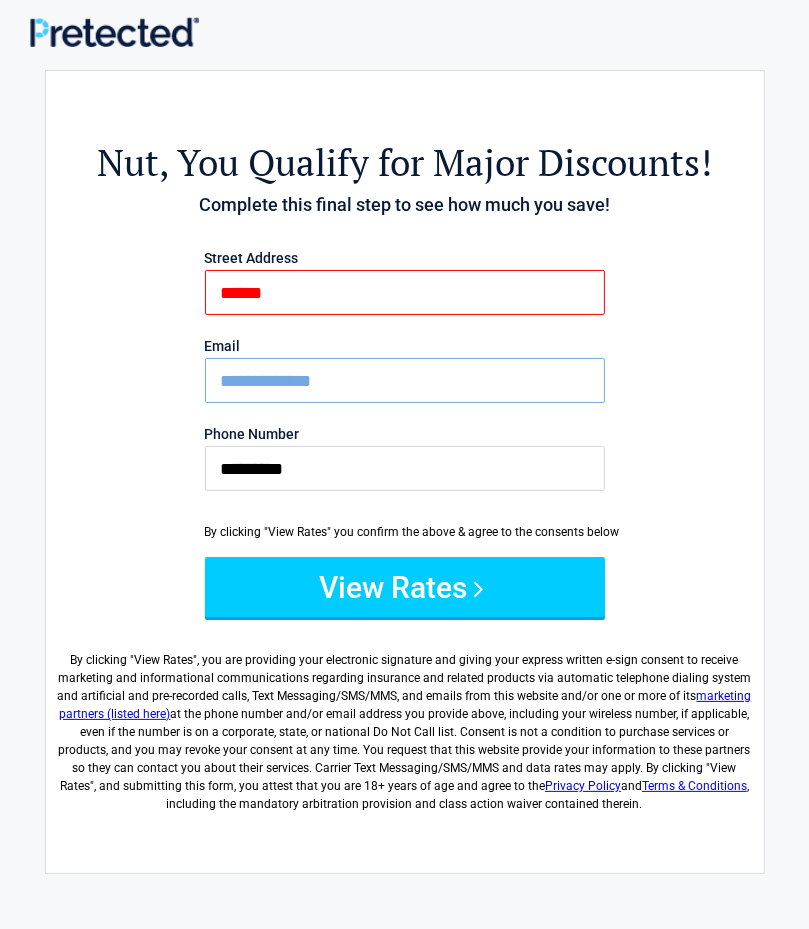 type on "**********" 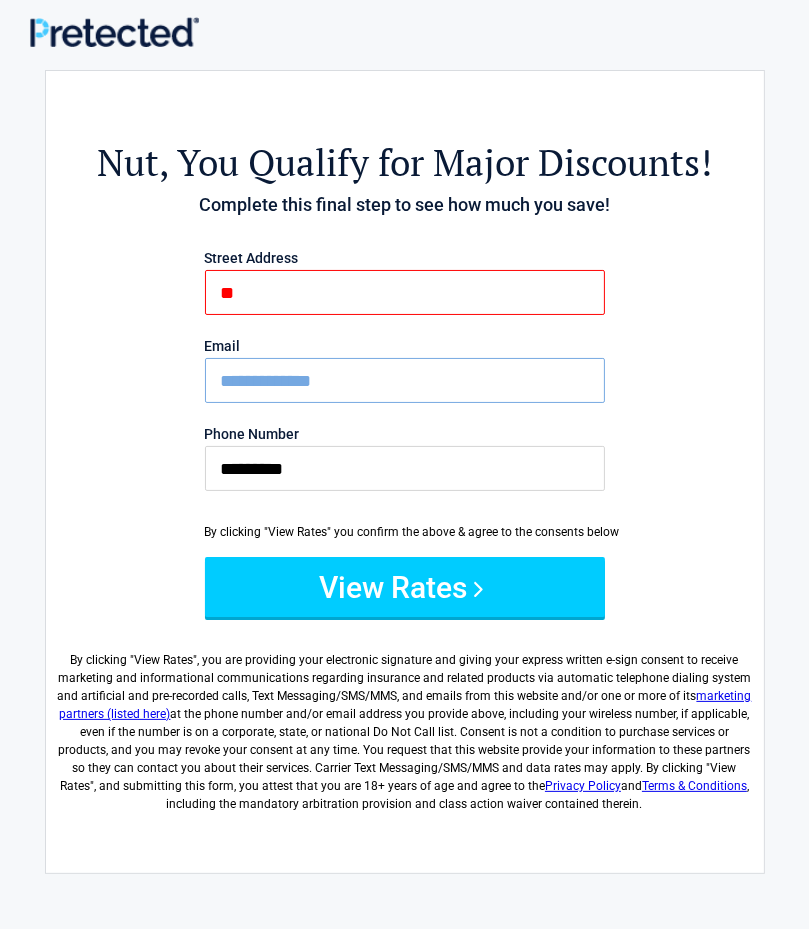 type on "*" 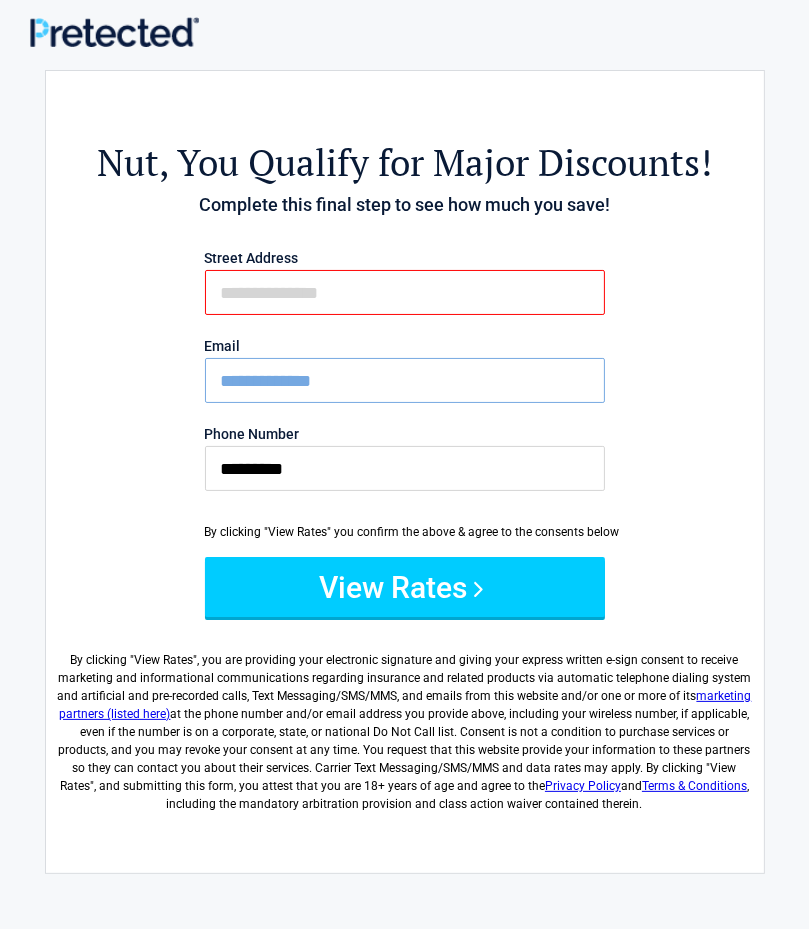 paste on "**********" 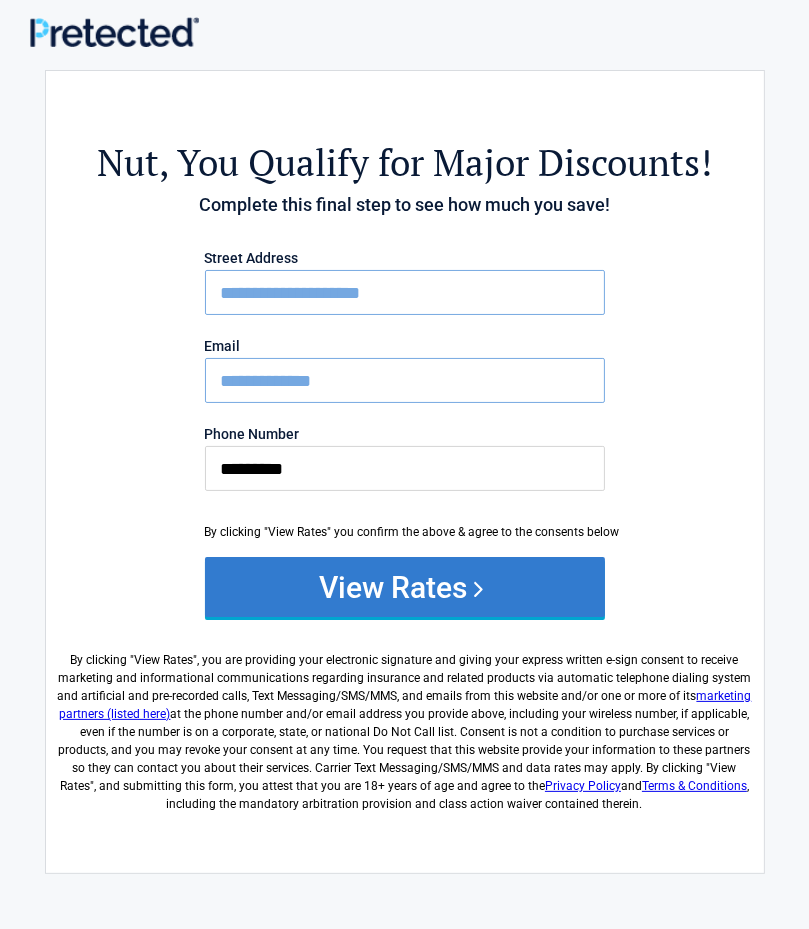 type on "**********" 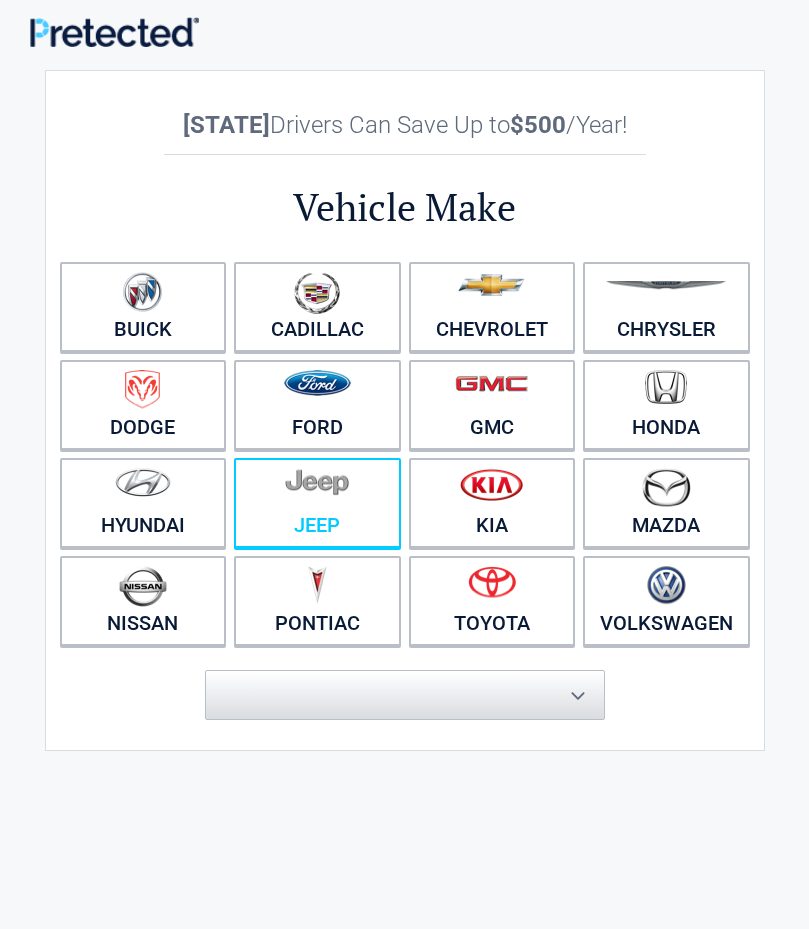 scroll, scrollTop: 0, scrollLeft: 0, axis: both 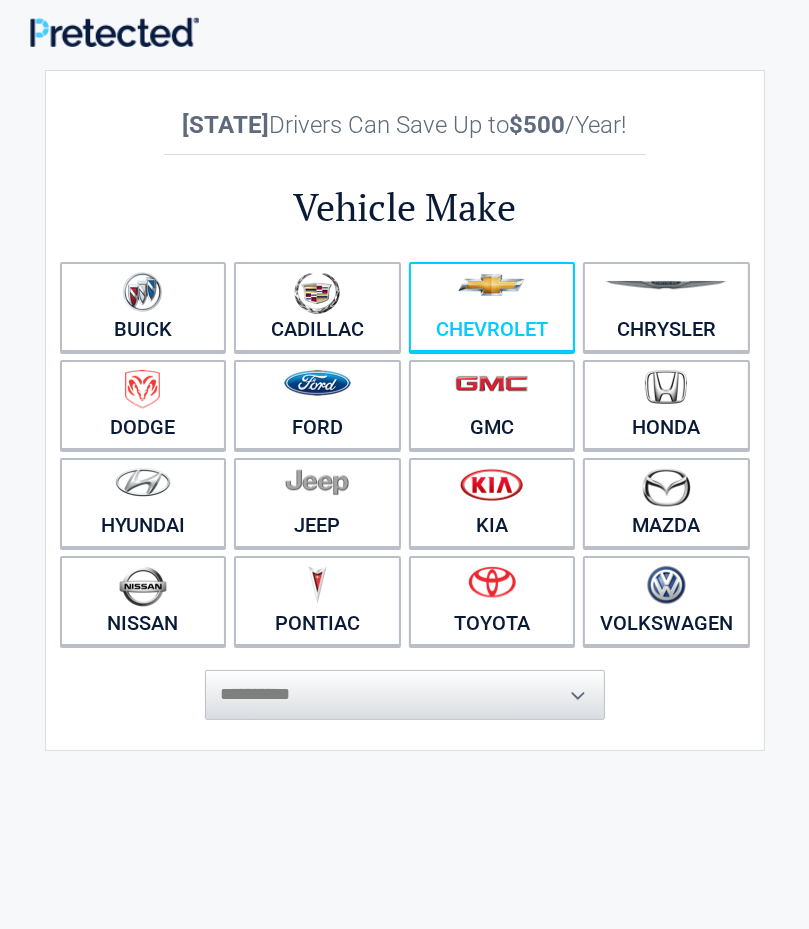 click on "Chevrolet" at bounding box center [492, 307] 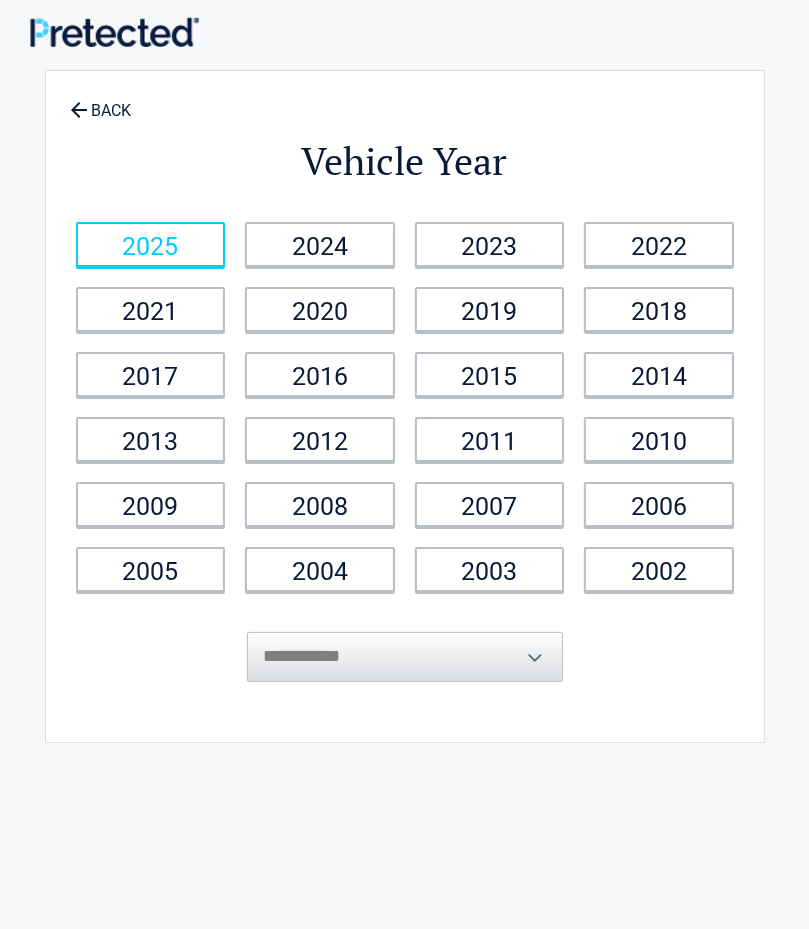 click on "2025" at bounding box center [151, 244] 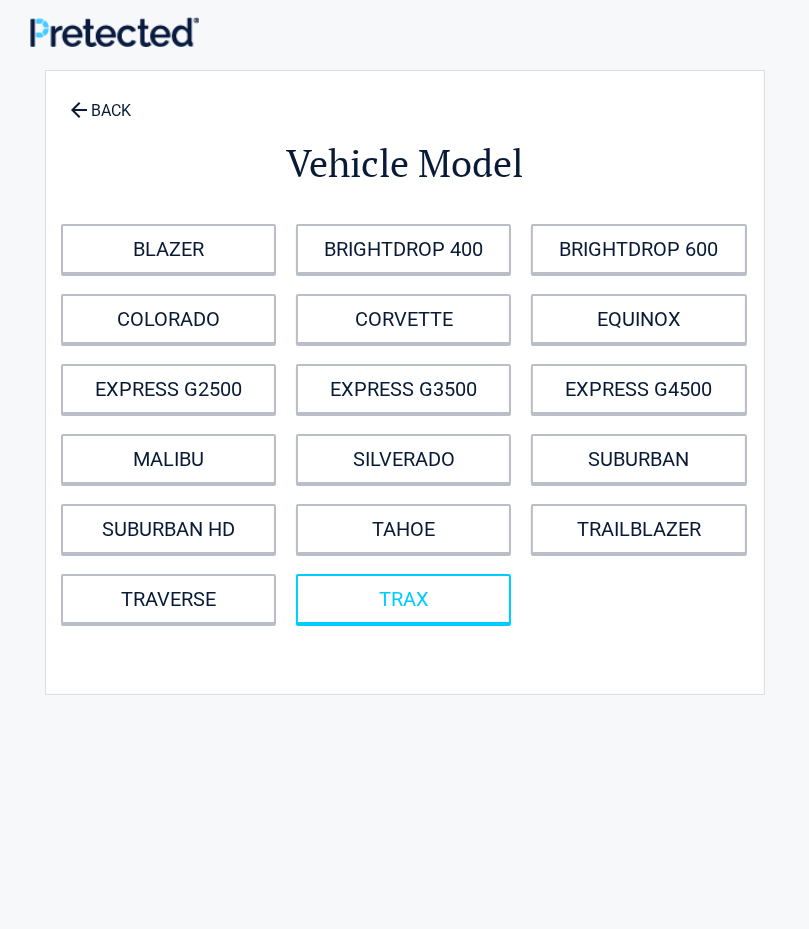 click on "TRAX" at bounding box center [403, 599] 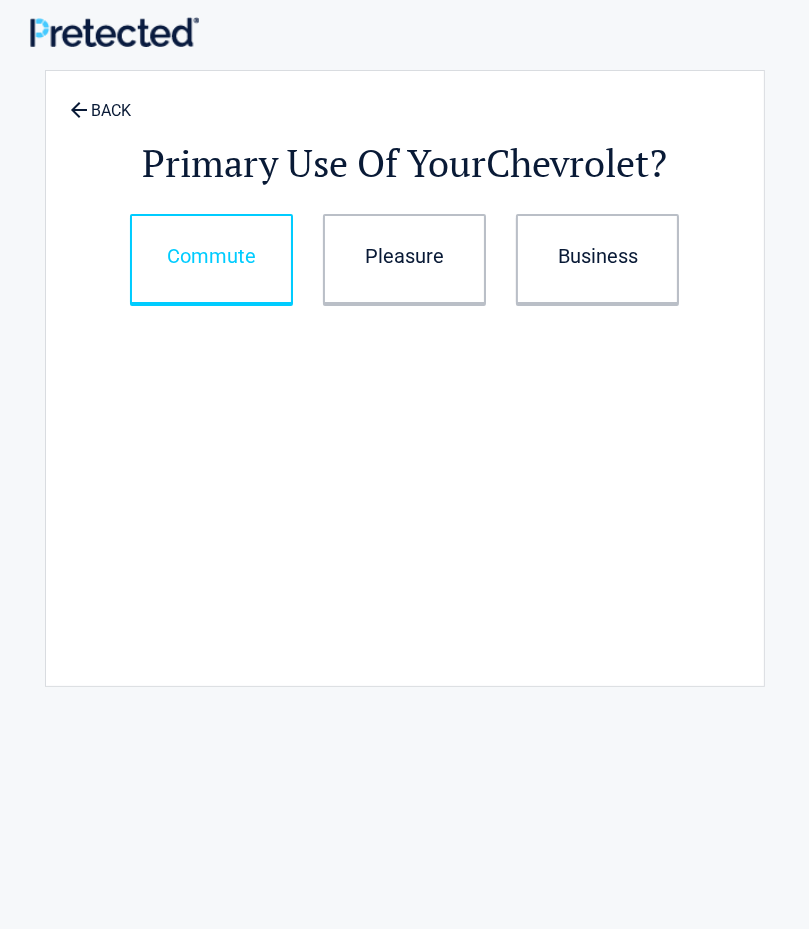 click on "Commute" at bounding box center (211, 259) 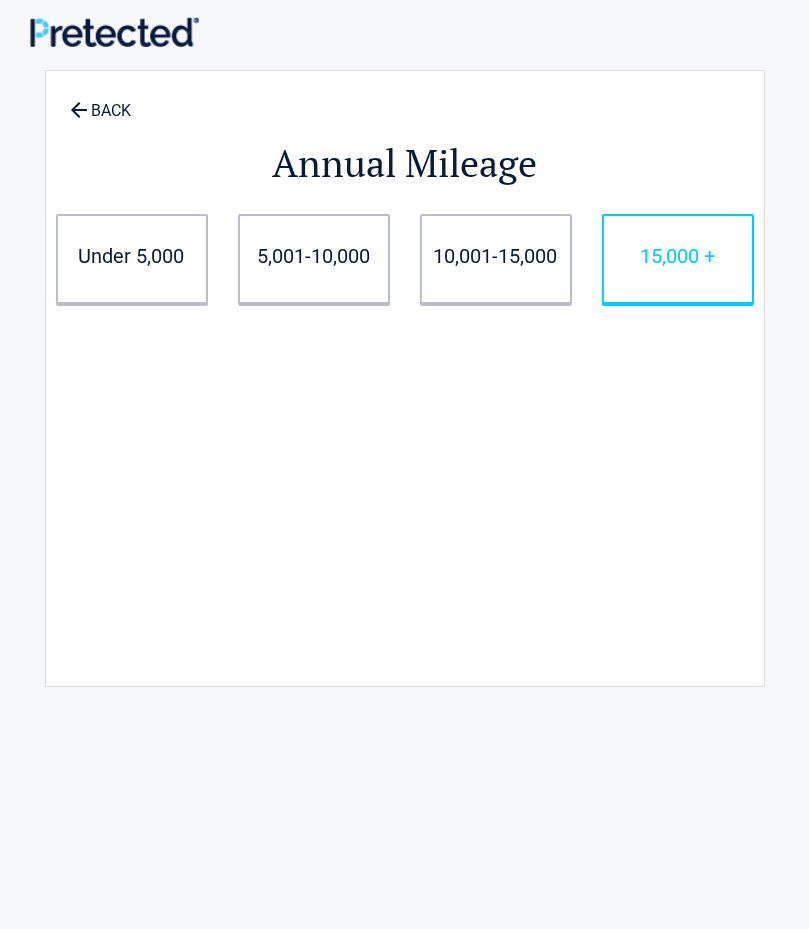 click on "15,000 +" at bounding box center (678, 259) 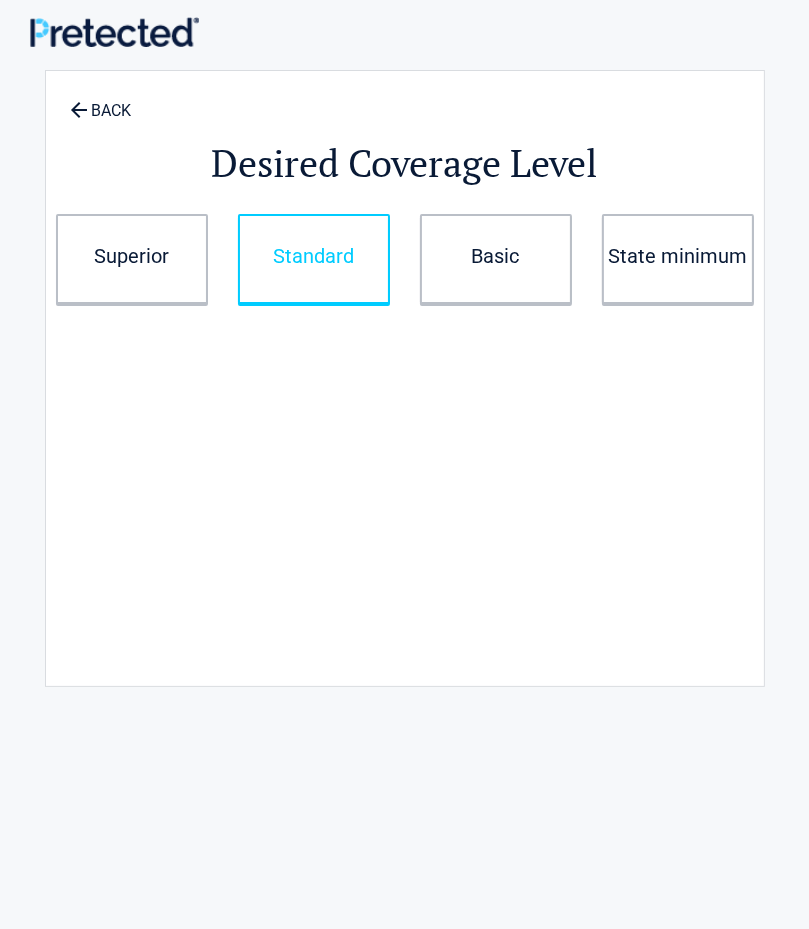click on "Standard" at bounding box center (314, 259) 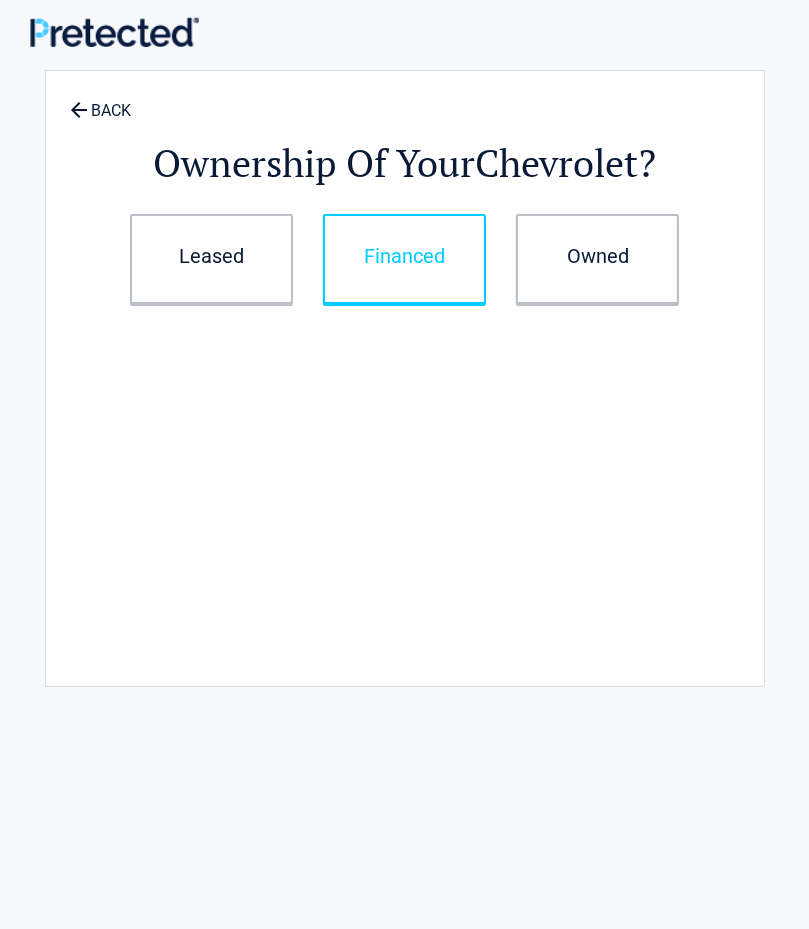 click on "Financed" at bounding box center [404, 259] 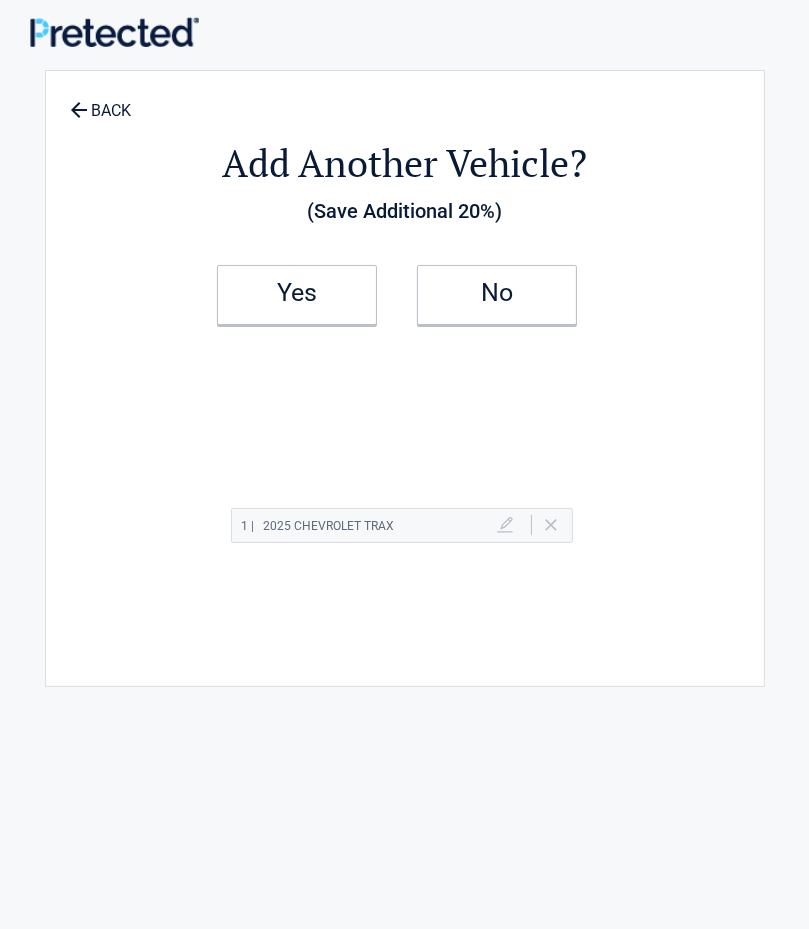 click on "No" at bounding box center (505, 295) 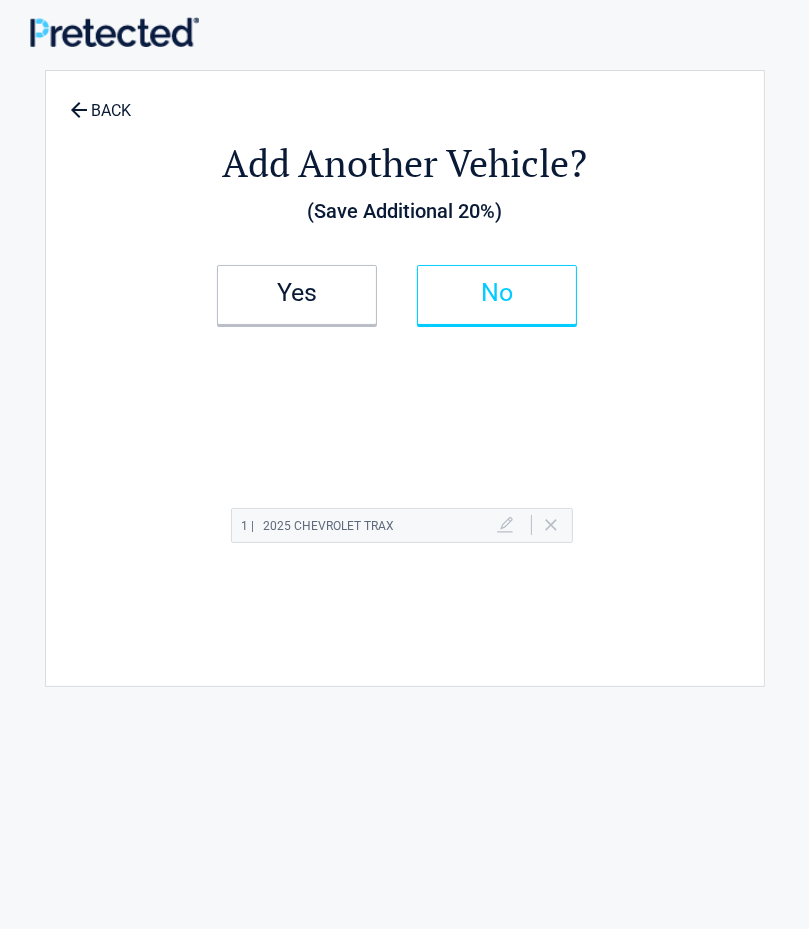 click on "No" at bounding box center (497, 293) 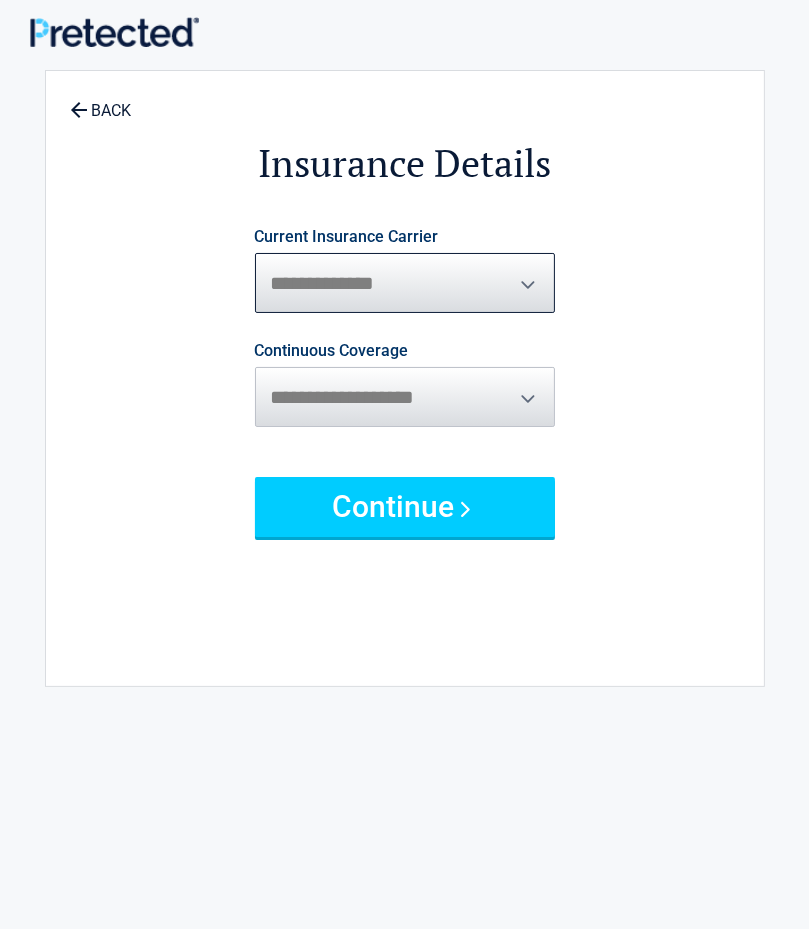 click on "**********" at bounding box center [405, 283] 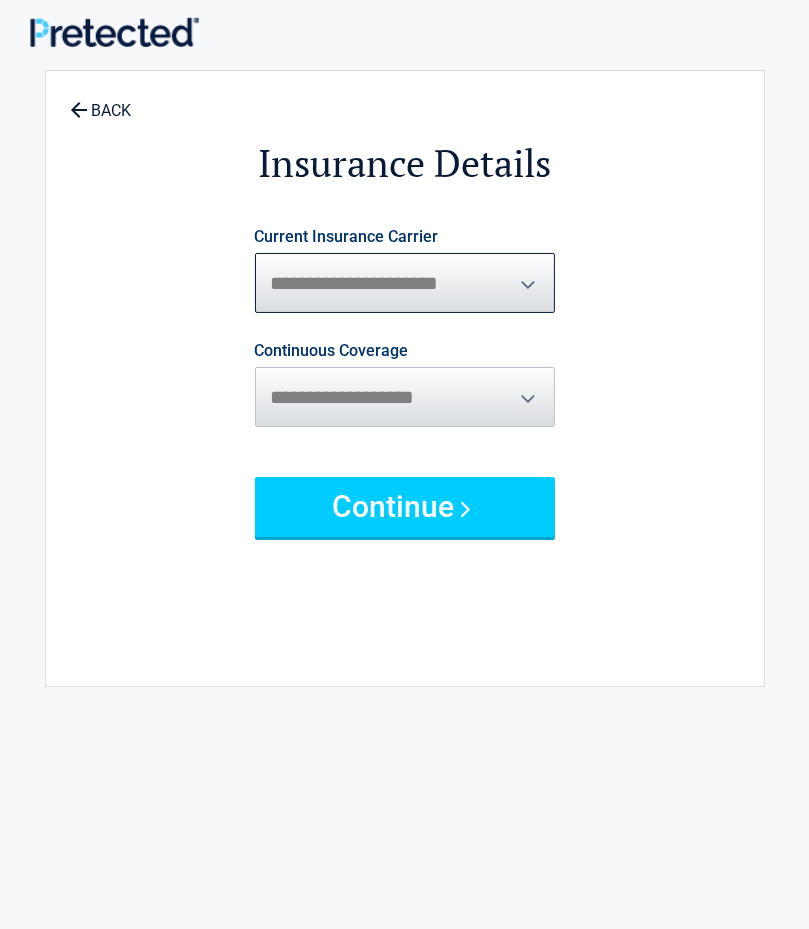 click on "**********" at bounding box center (405, 283) 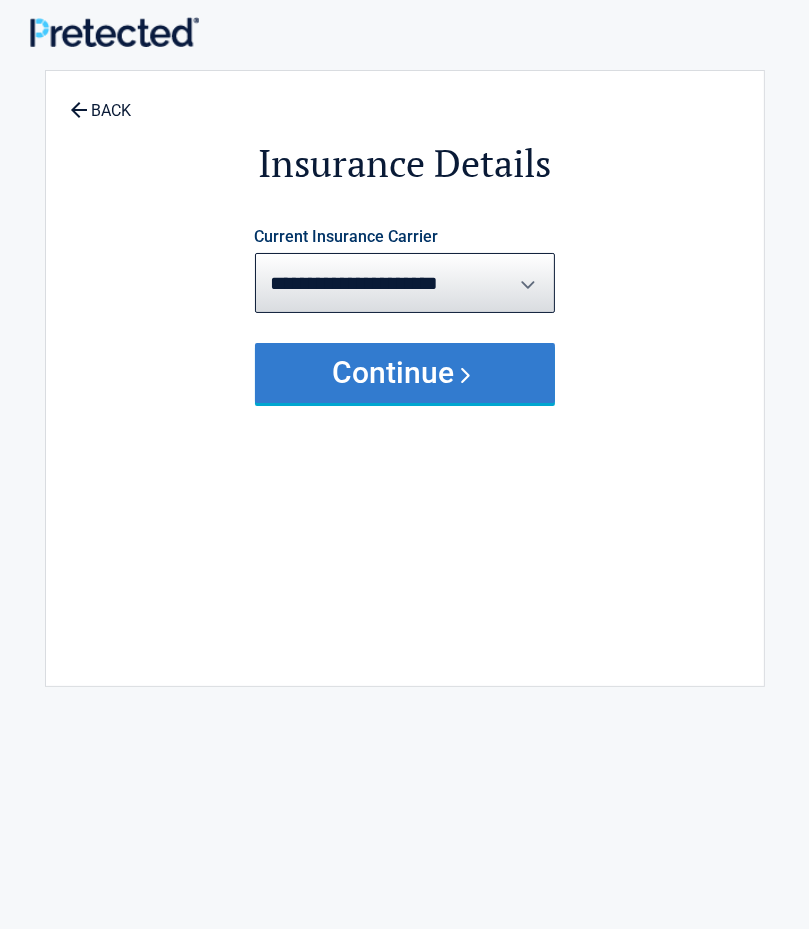 click on "Continue" at bounding box center [405, 373] 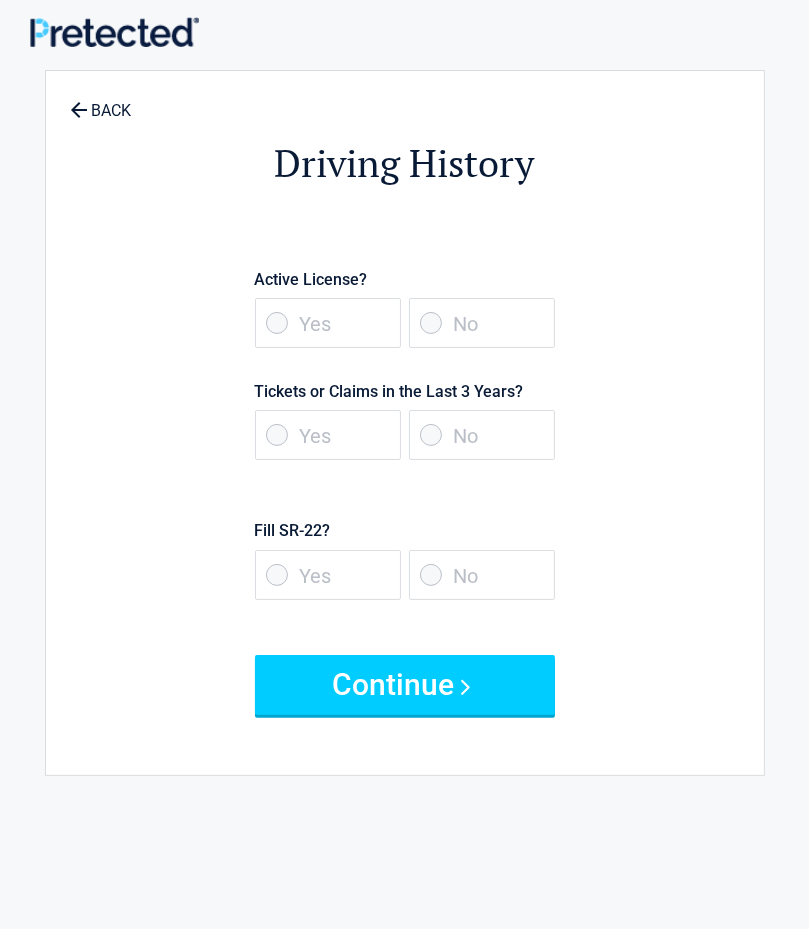 click on "Yes" at bounding box center [328, 323] 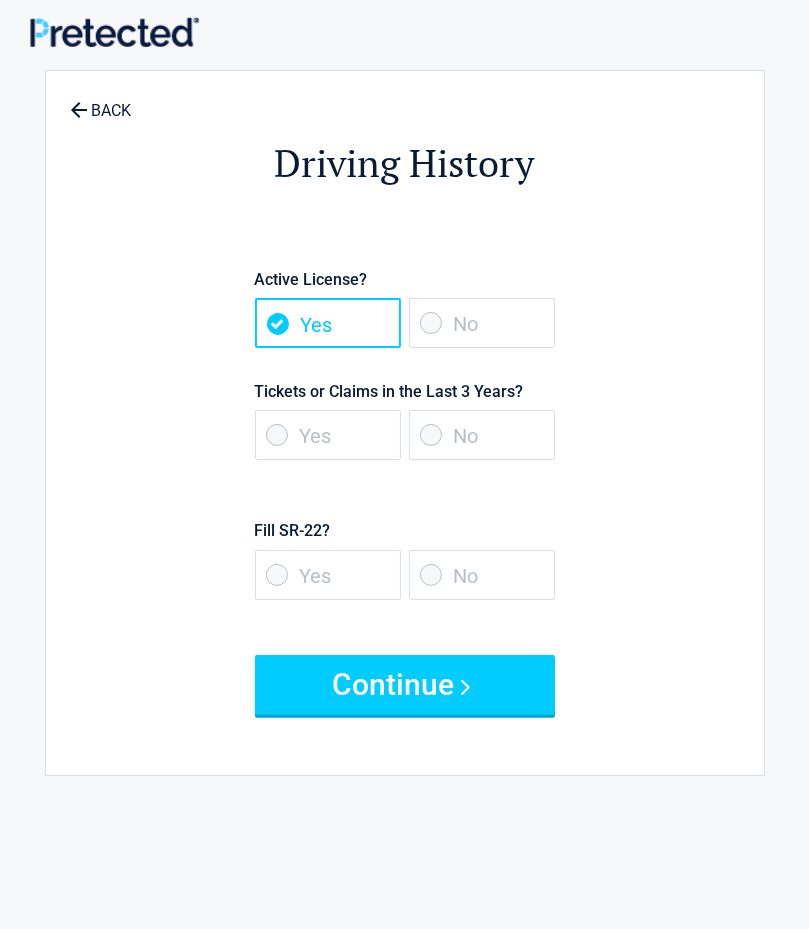 click on "No" at bounding box center (482, 435) 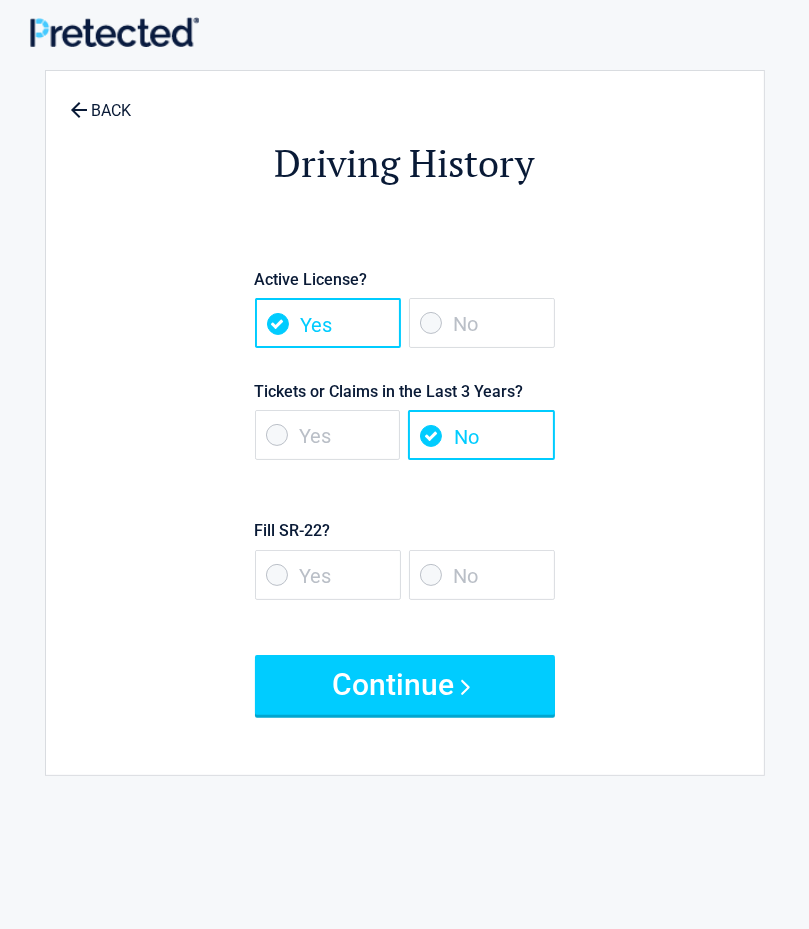 scroll, scrollTop: 100, scrollLeft: 0, axis: vertical 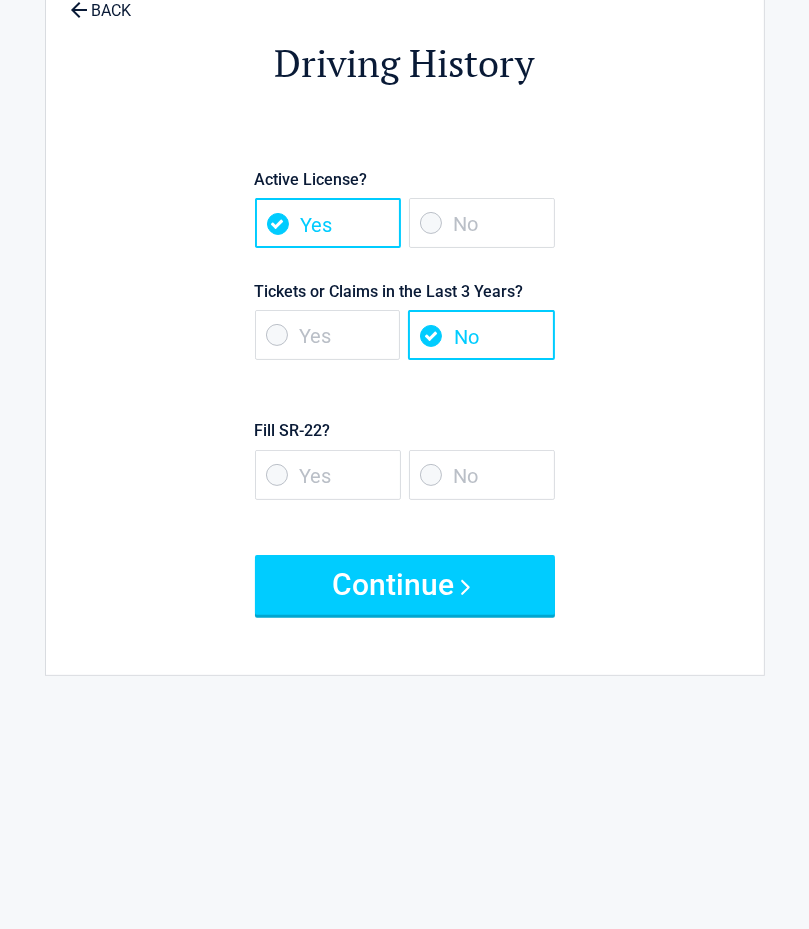 click on "No" at bounding box center [482, 475] 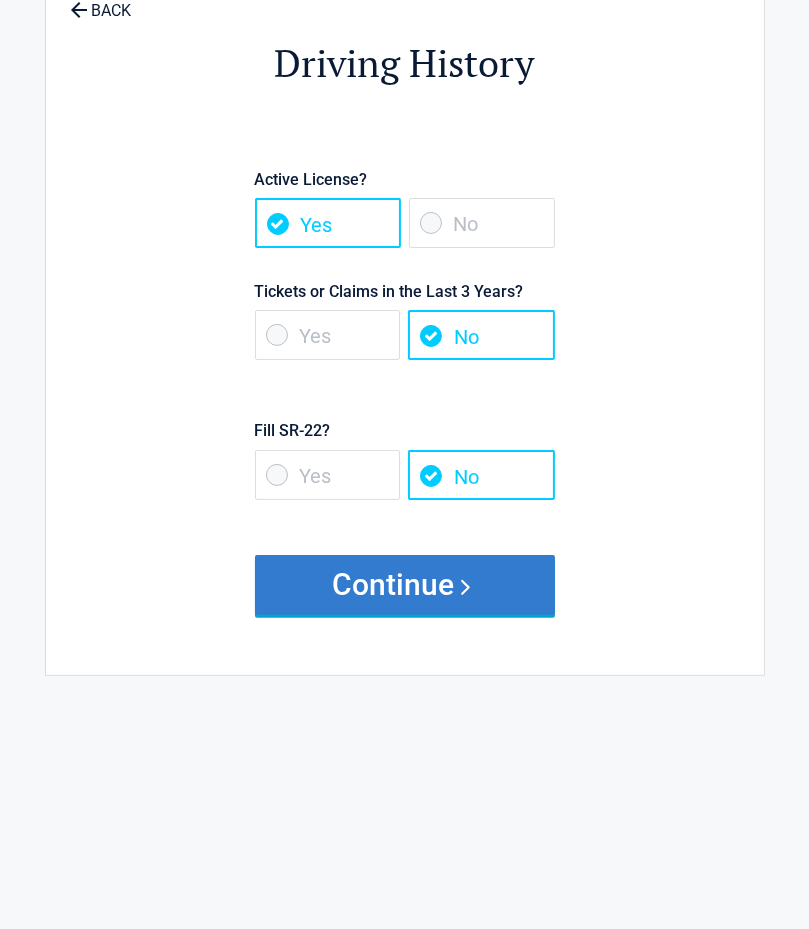 click on "Continue" at bounding box center (405, 585) 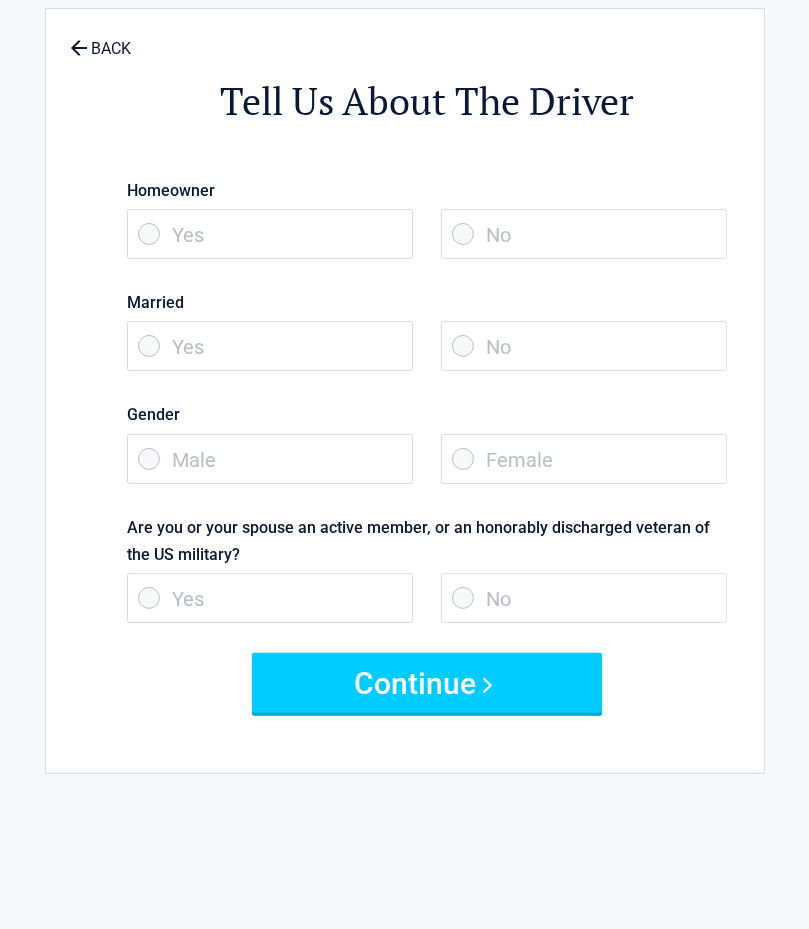 scroll, scrollTop: 0, scrollLeft: 0, axis: both 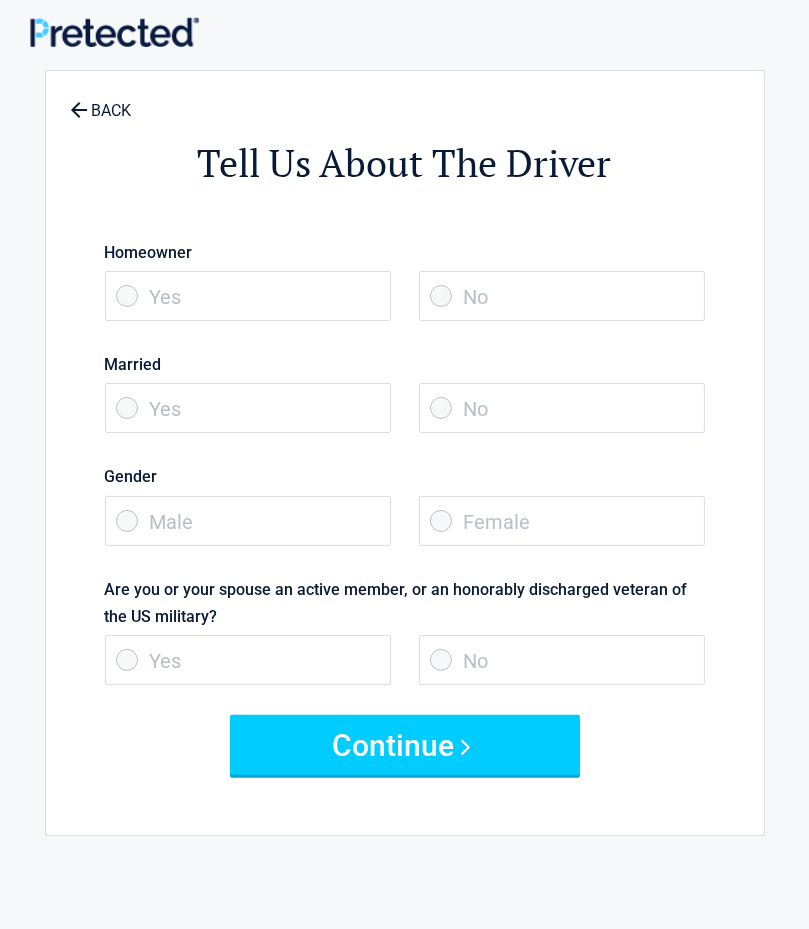 click on "No" at bounding box center (562, 296) 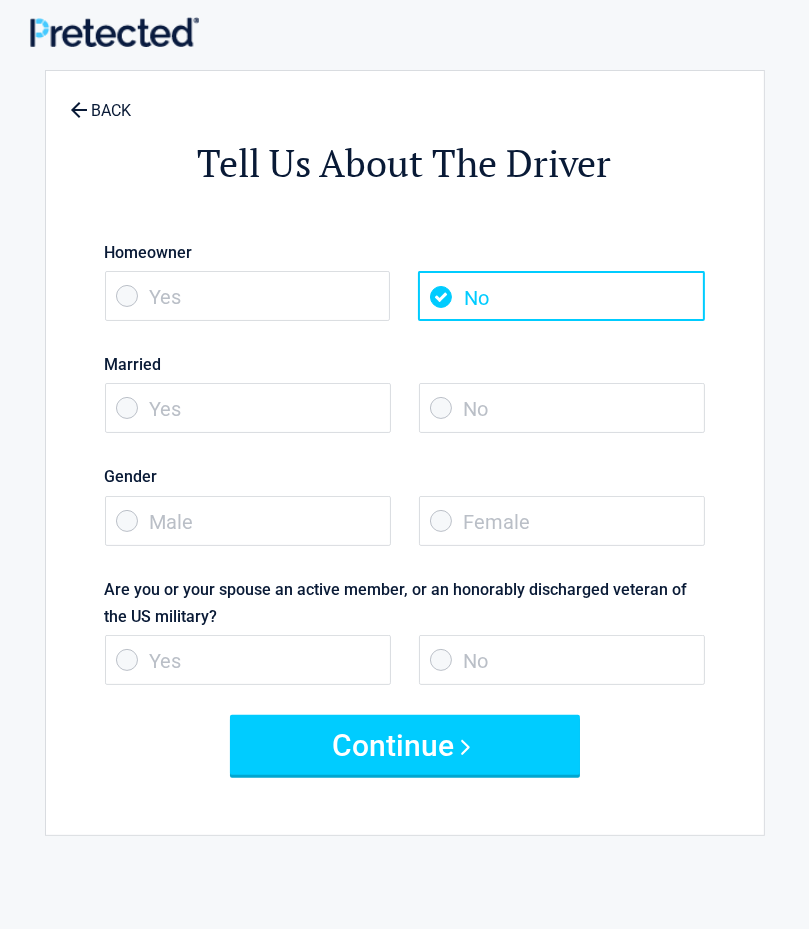 click on "No" at bounding box center (562, 408) 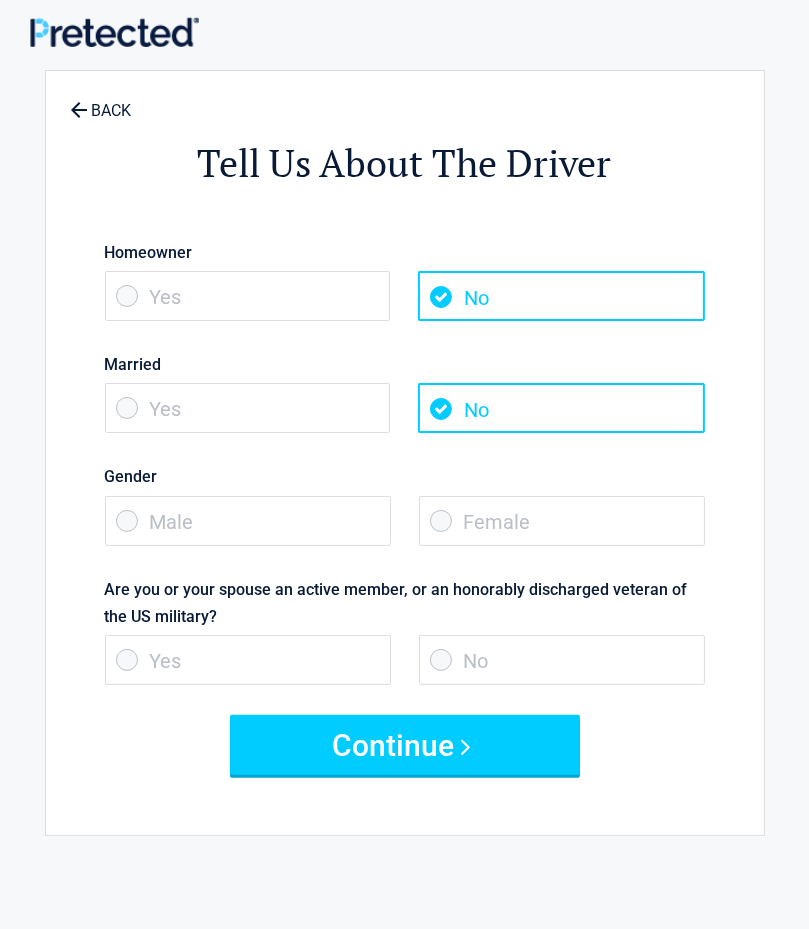 click on "Male" at bounding box center (248, 521) 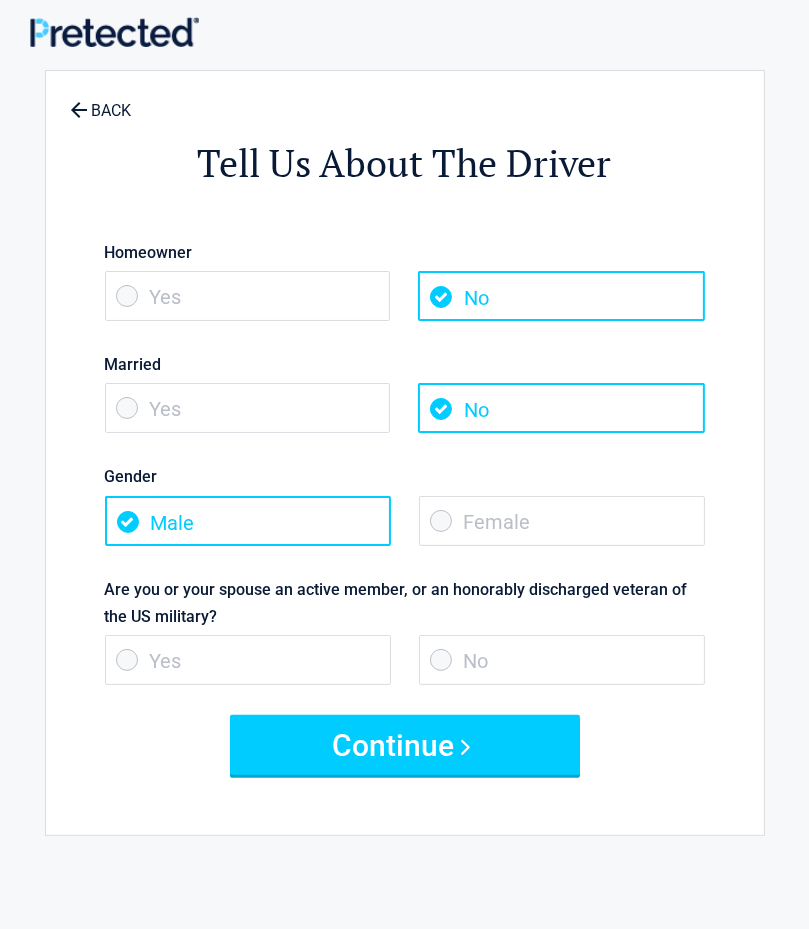 click on "No" at bounding box center [562, 660] 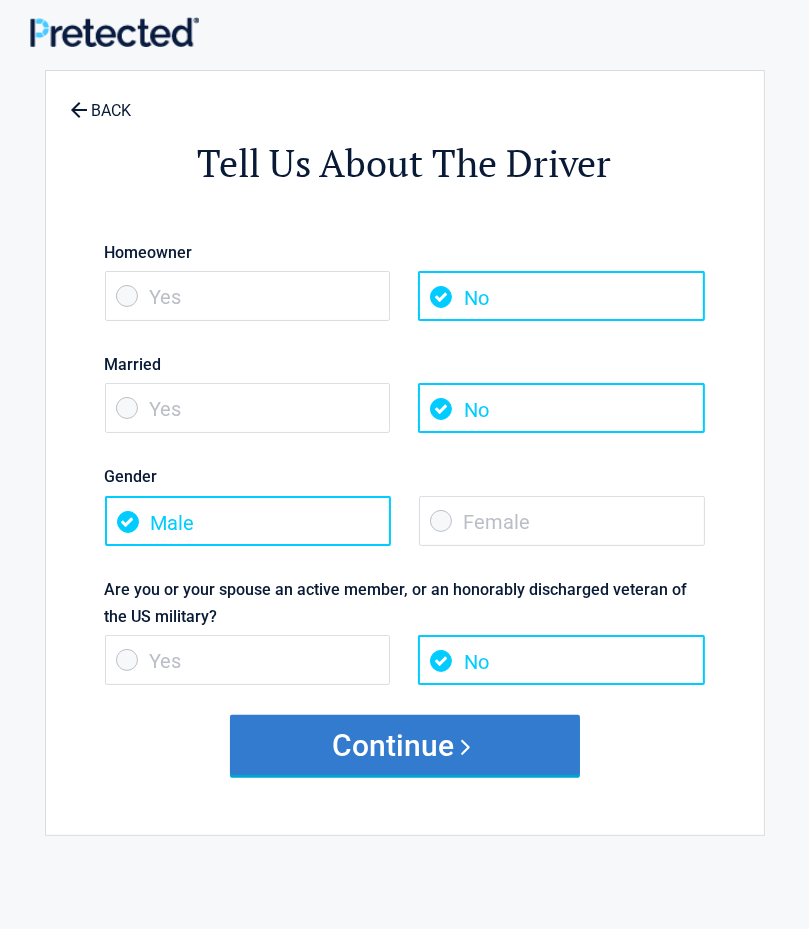 click on "Continue" at bounding box center (405, 745) 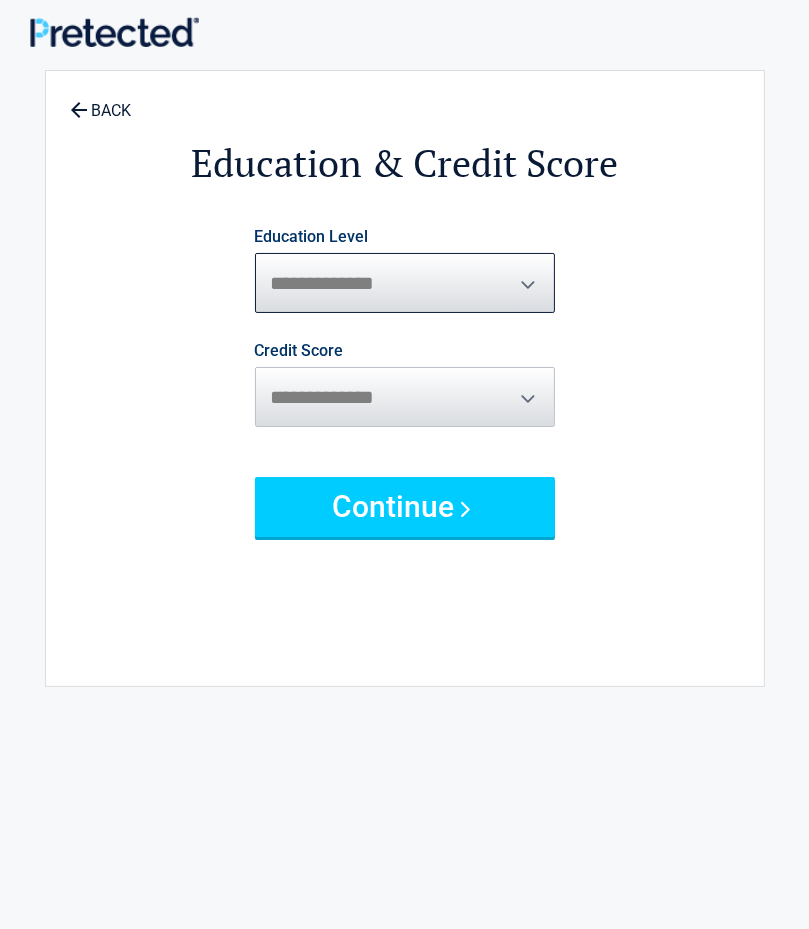 click on "**********" at bounding box center [405, 283] 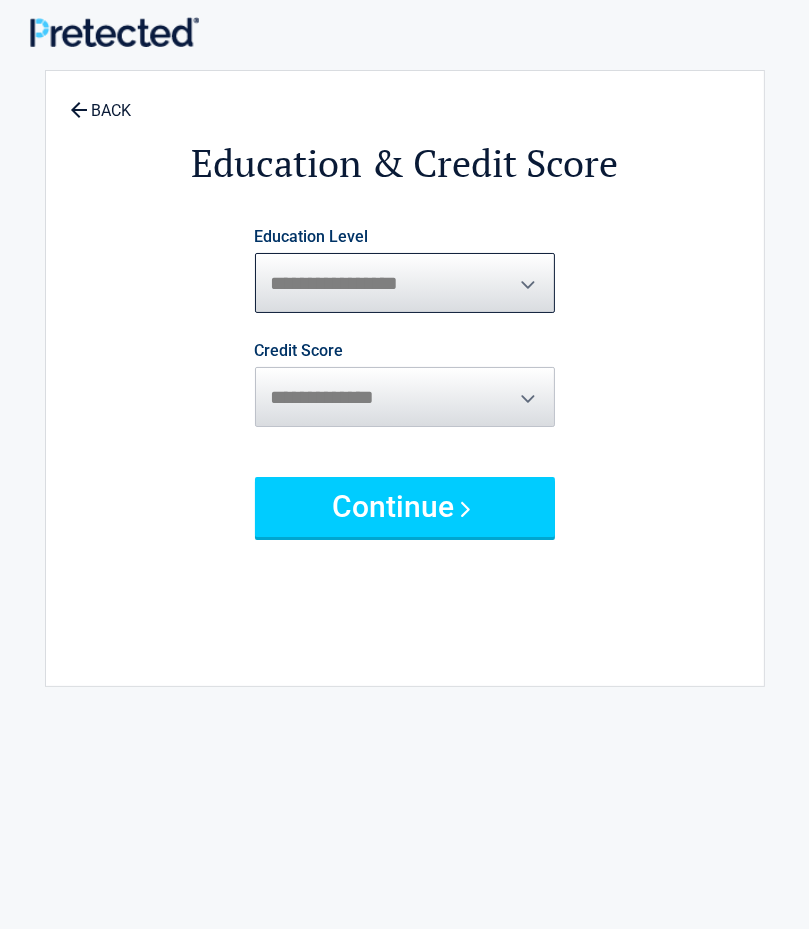 click on "**********" at bounding box center (405, 283) 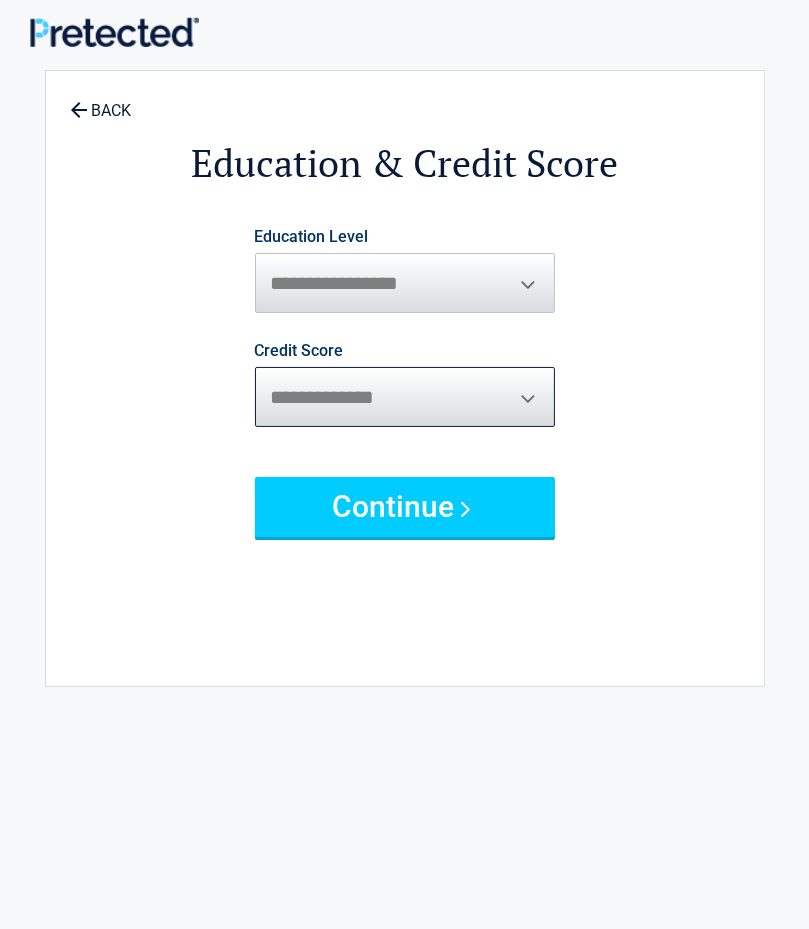 click on "**********" at bounding box center (405, 397) 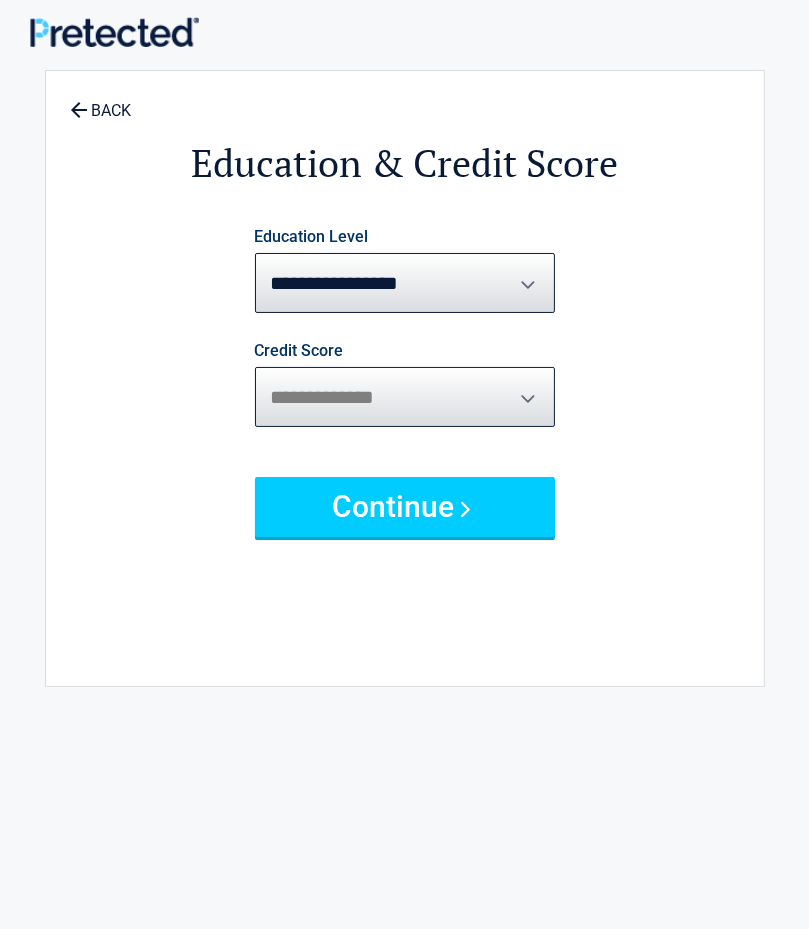 select on "****" 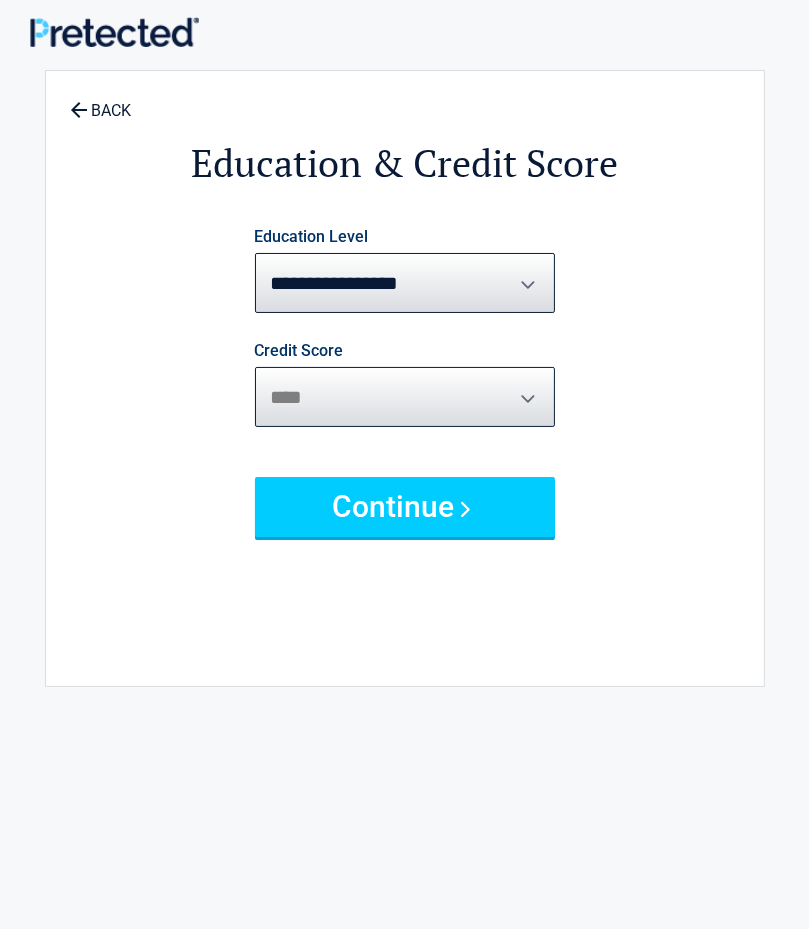 click on "**********" at bounding box center [405, 397] 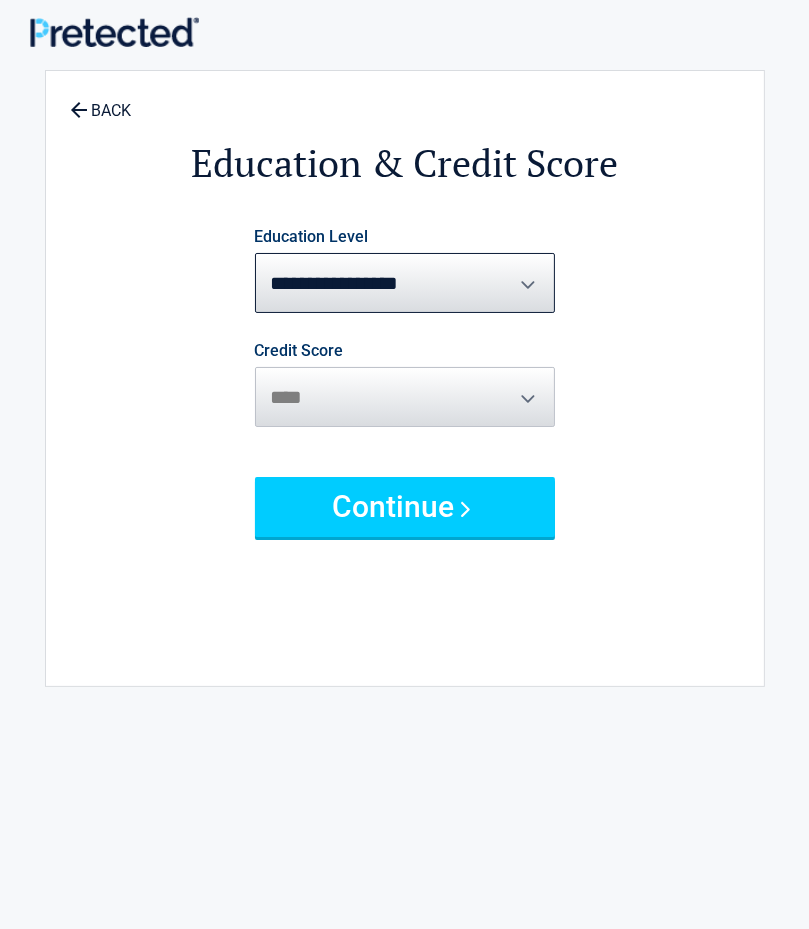 click on "**********" at bounding box center [405, 383] 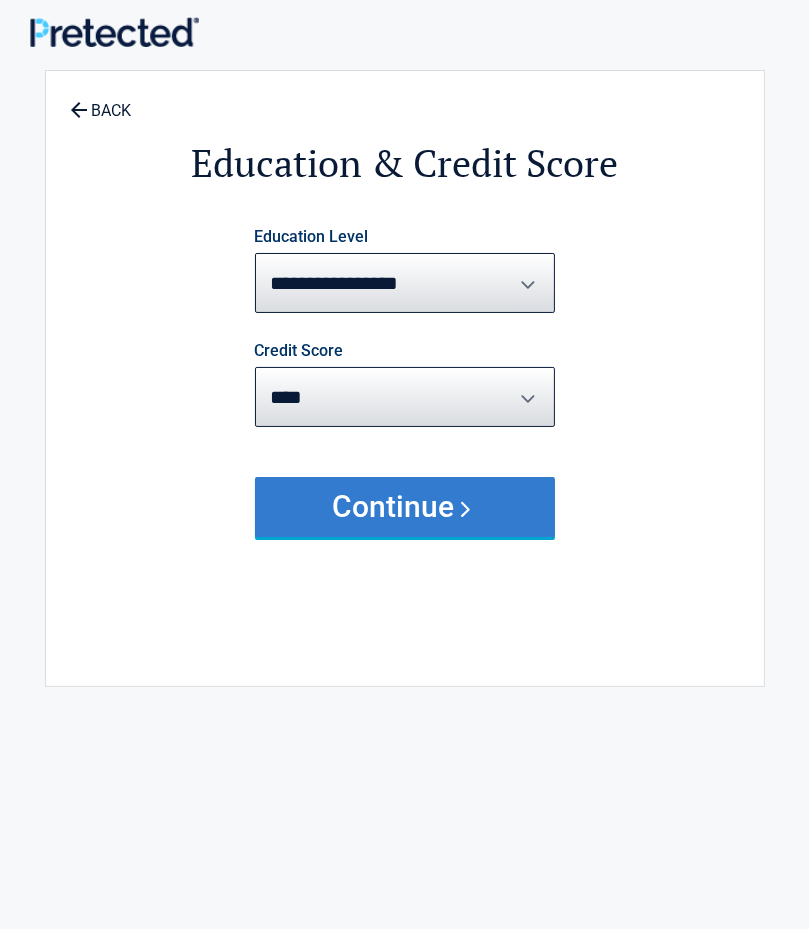 click on "Continue" at bounding box center (405, 507) 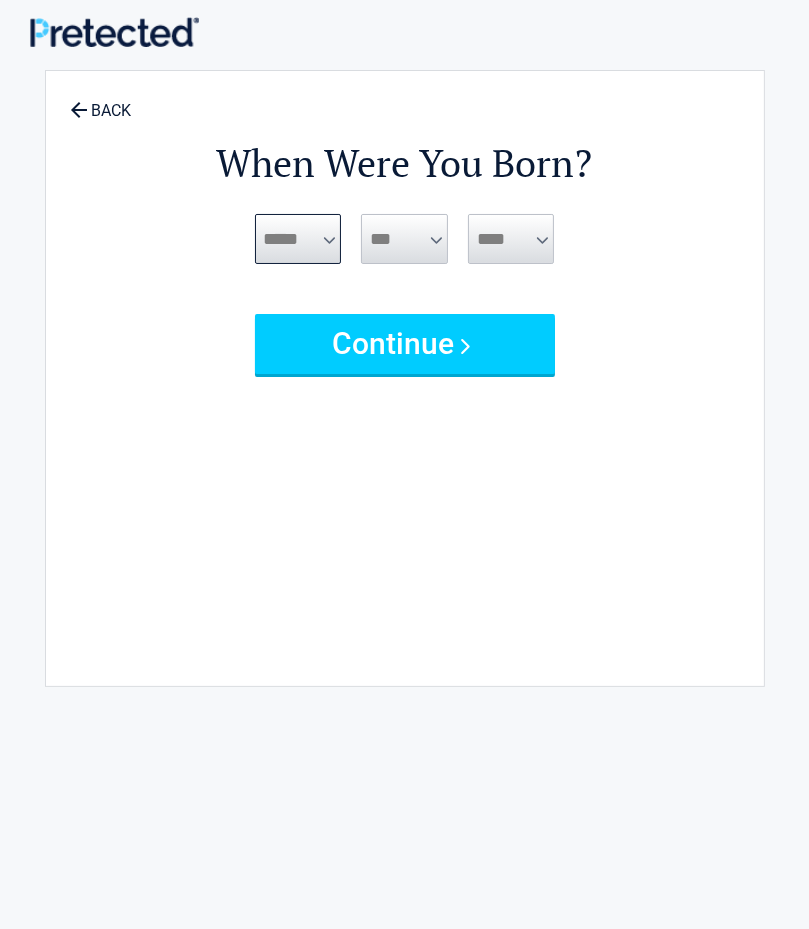 click on "*****
***
***
***
***
***
***
***
***
***
***
***
***" at bounding box center (298, 239) 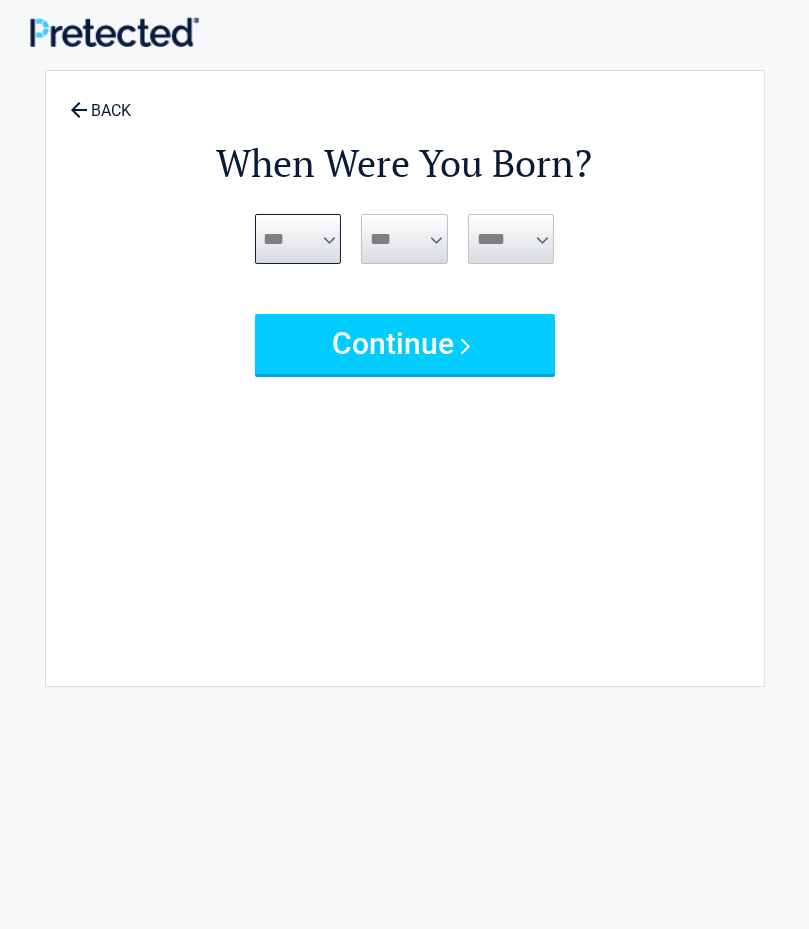 click on "*****
***
***
***
***
***
***
***
***
***
***
***
***" at bounding box center [298, 239] 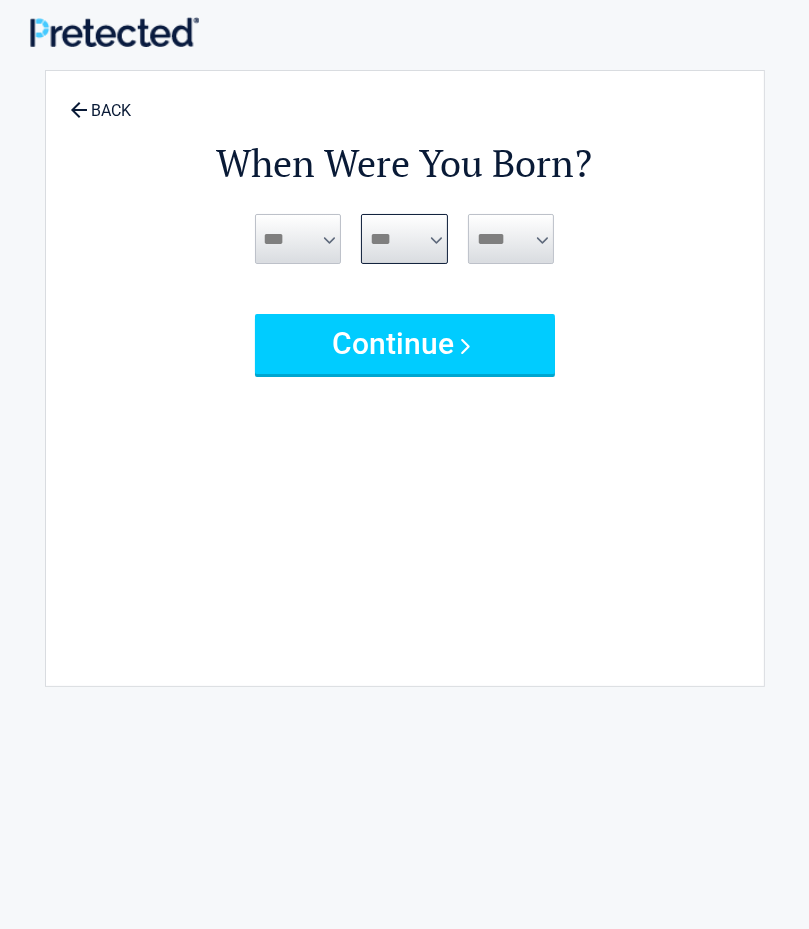 click on "*** * * * * * * * * * ** ** ** ** ** ** ** ** ** ** ** ** ** ** ** ** ** ** ** ** ** **" at bounding box center (404, 239) 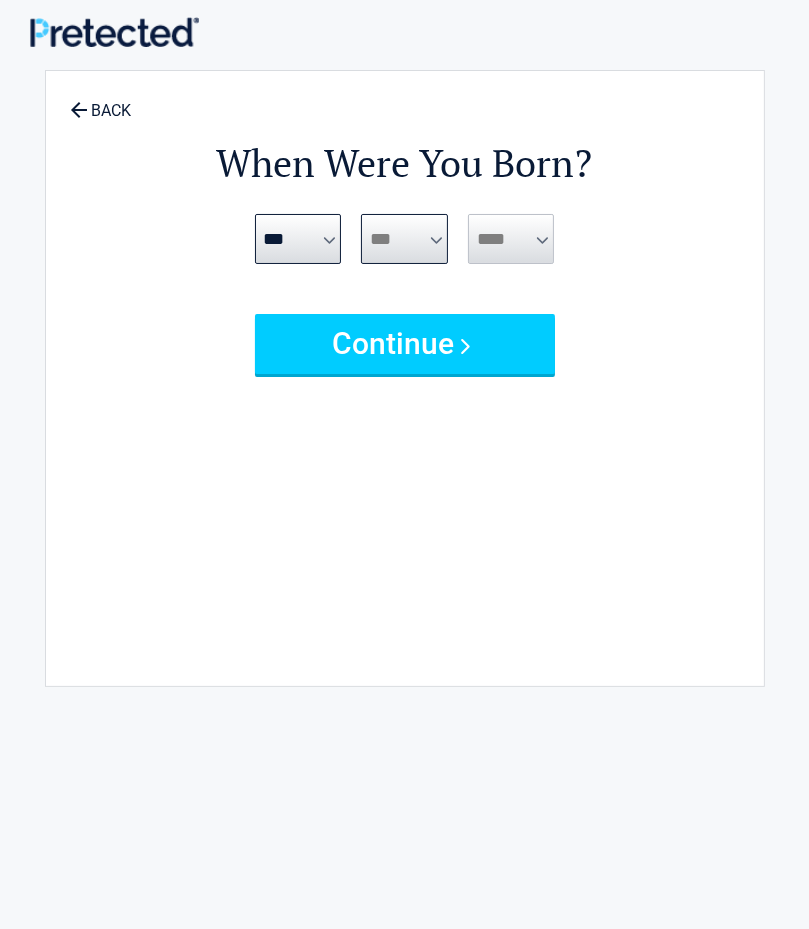 select on "**" 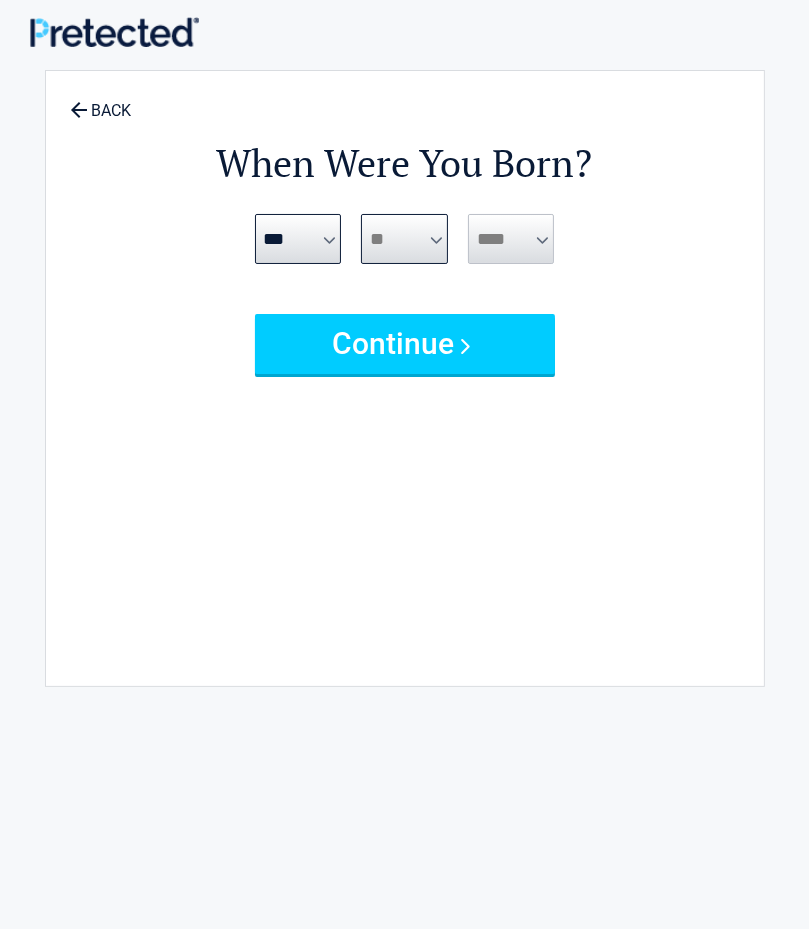 click on "*** * * * * * * * * * ** ** ** ** ** ** ** ** ** ** ** ** ** ** ** ** ** ** ** ** ** **" at bounding box center [404, 239] 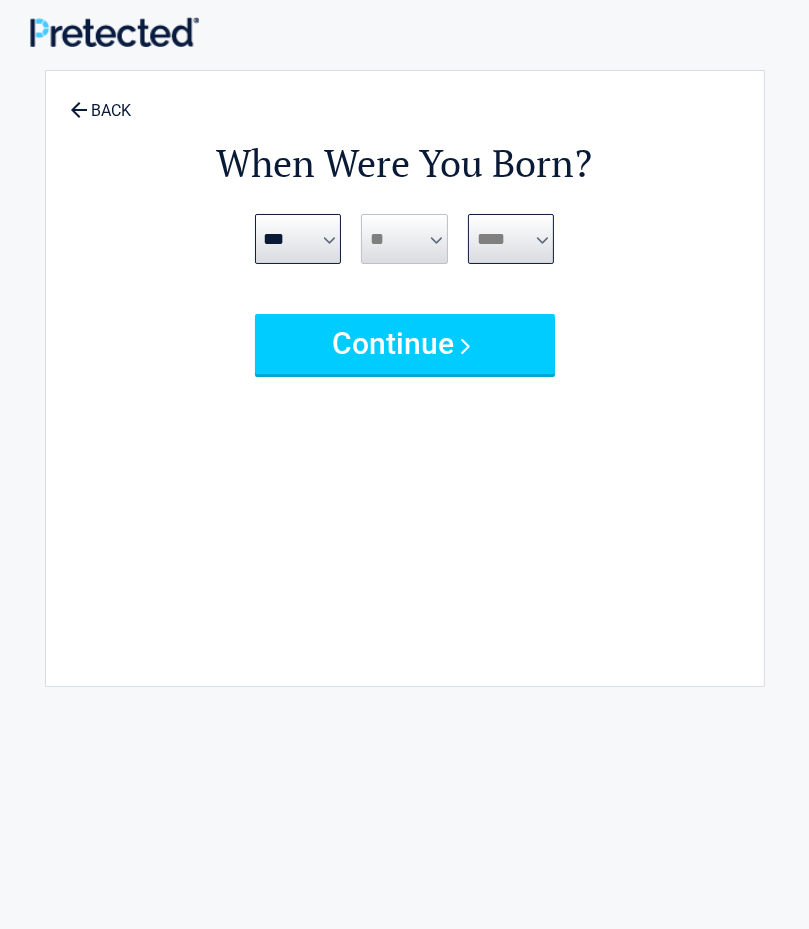click on "****
****
****
****
****
****
****
****
****
****
****
****
****
****
****
****
****
****
****
****
****
****
****
****
****
****
****
****
****
****
****
****
****
****
****
****
****
****
****
****
****
****
****
****
****
****
****
****
****
****
****
****
****
****
****
****
****
****
****
****
****
****
****
****" at bounding box center (511, 239) 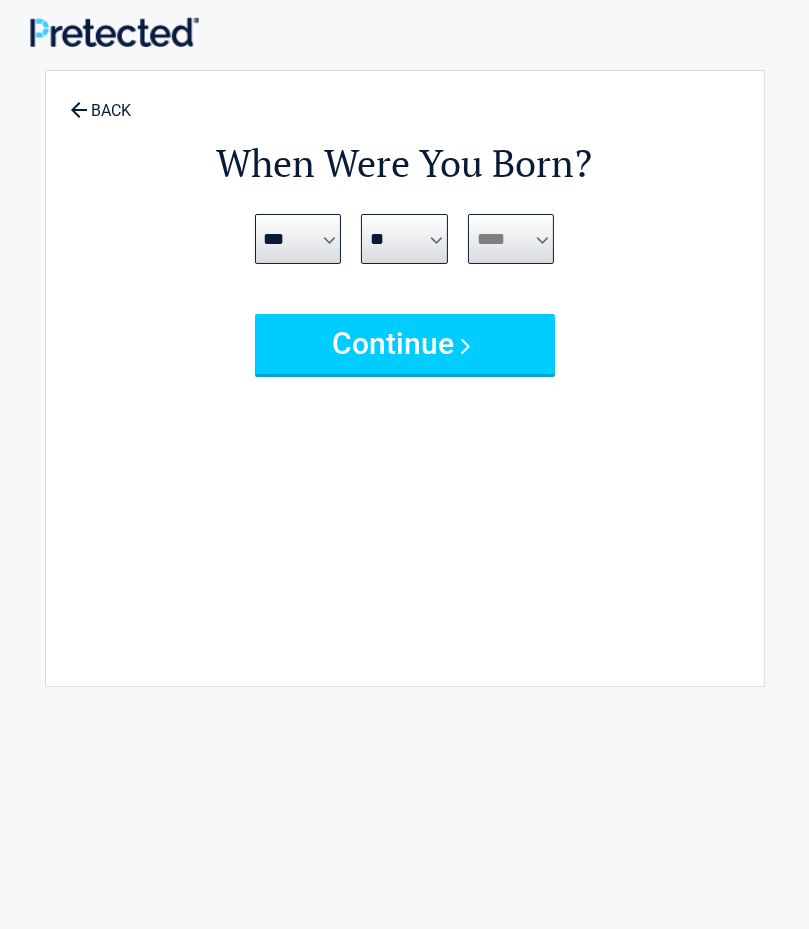 select on "****" 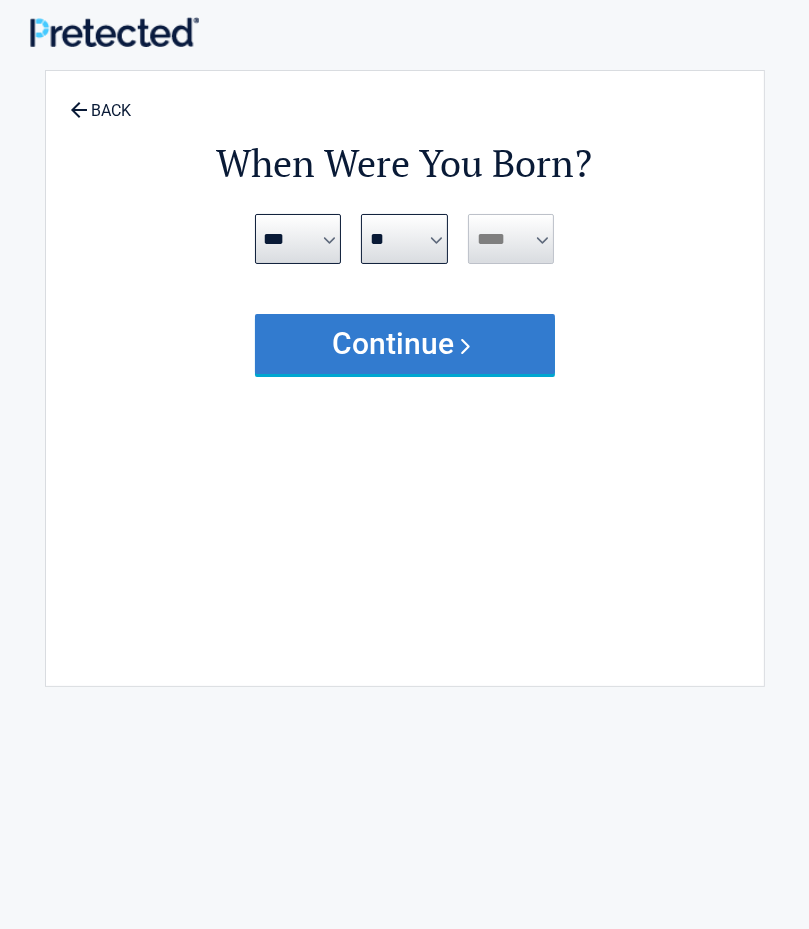 click on "Continue" at bounding box center [405, 344] 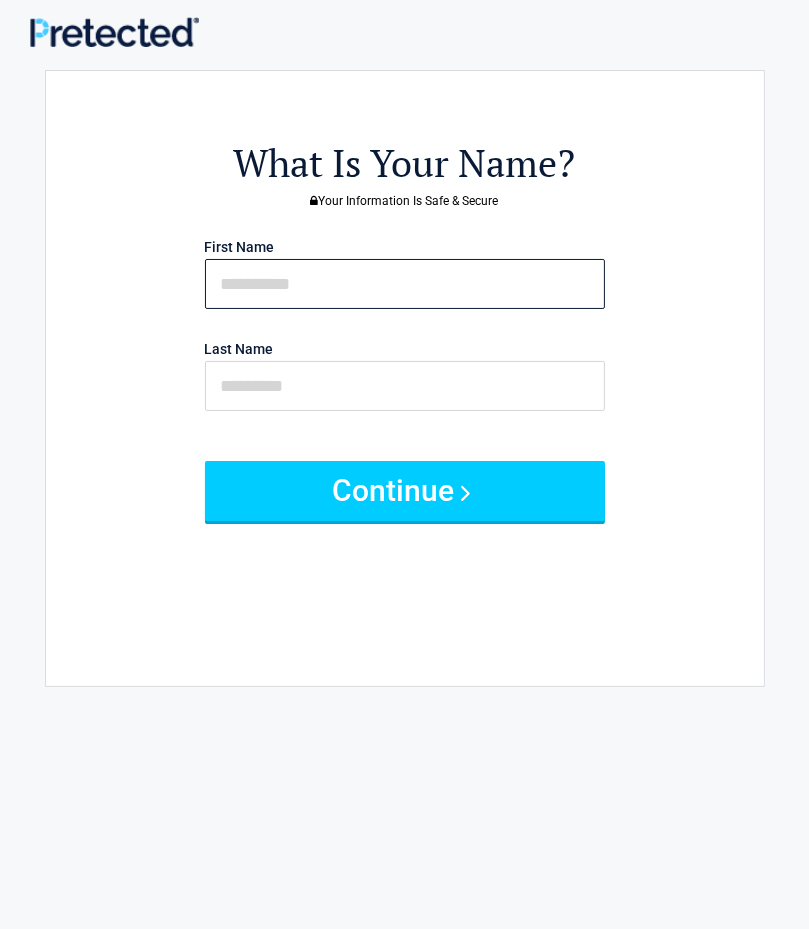 click at bounding box center (405, 284) 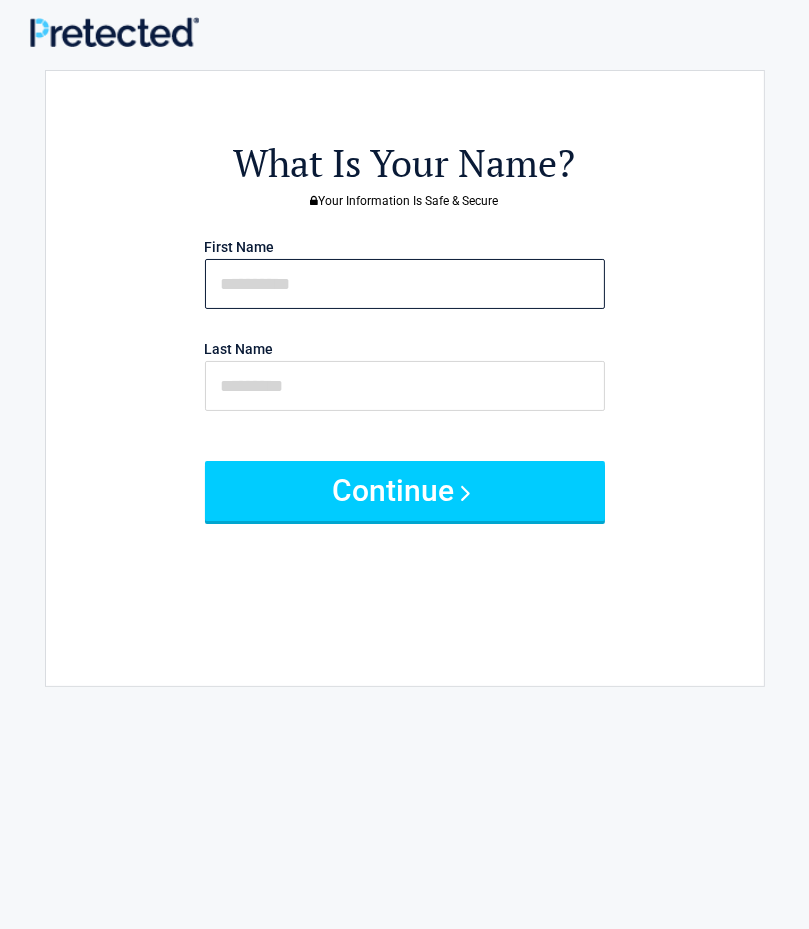type on "*" 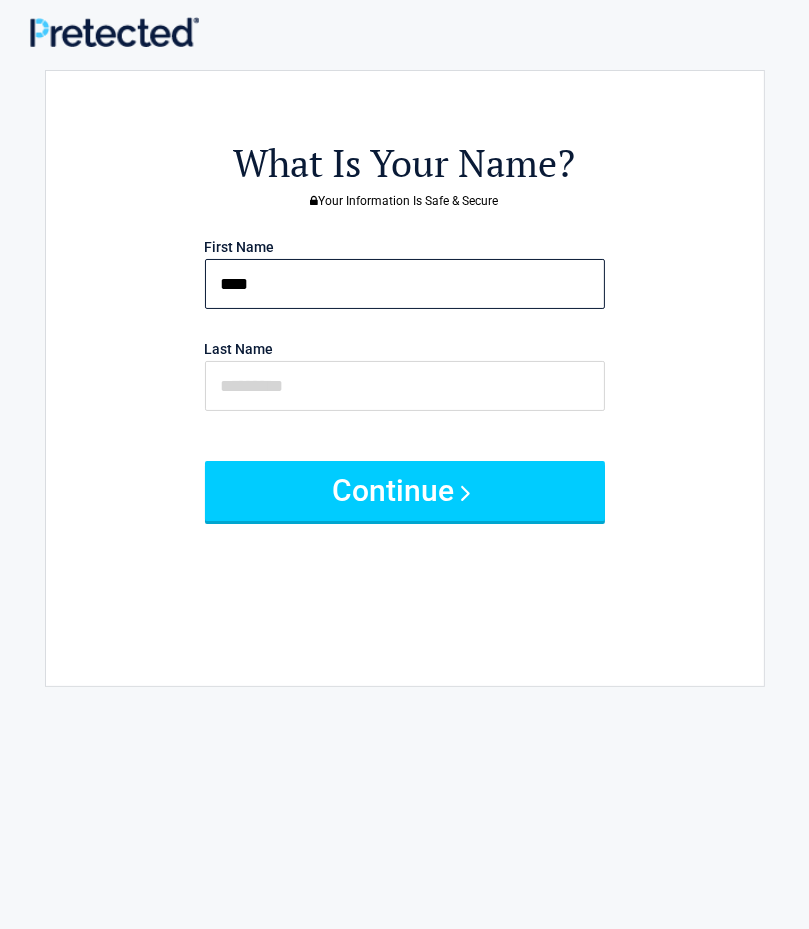 type on "***" 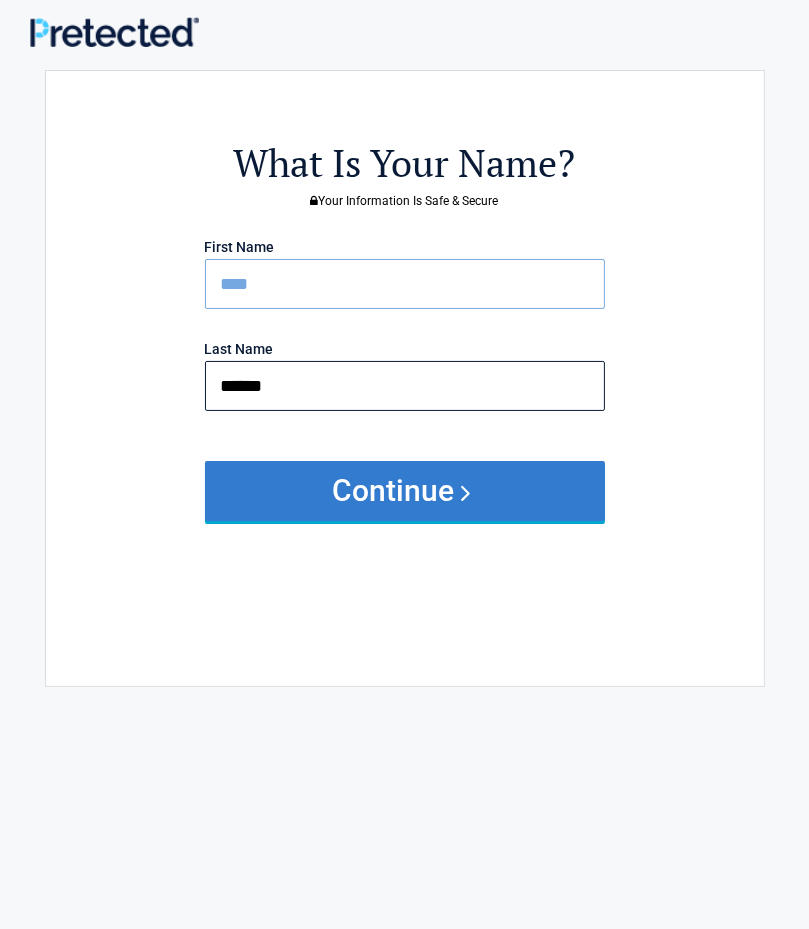 type on "******" 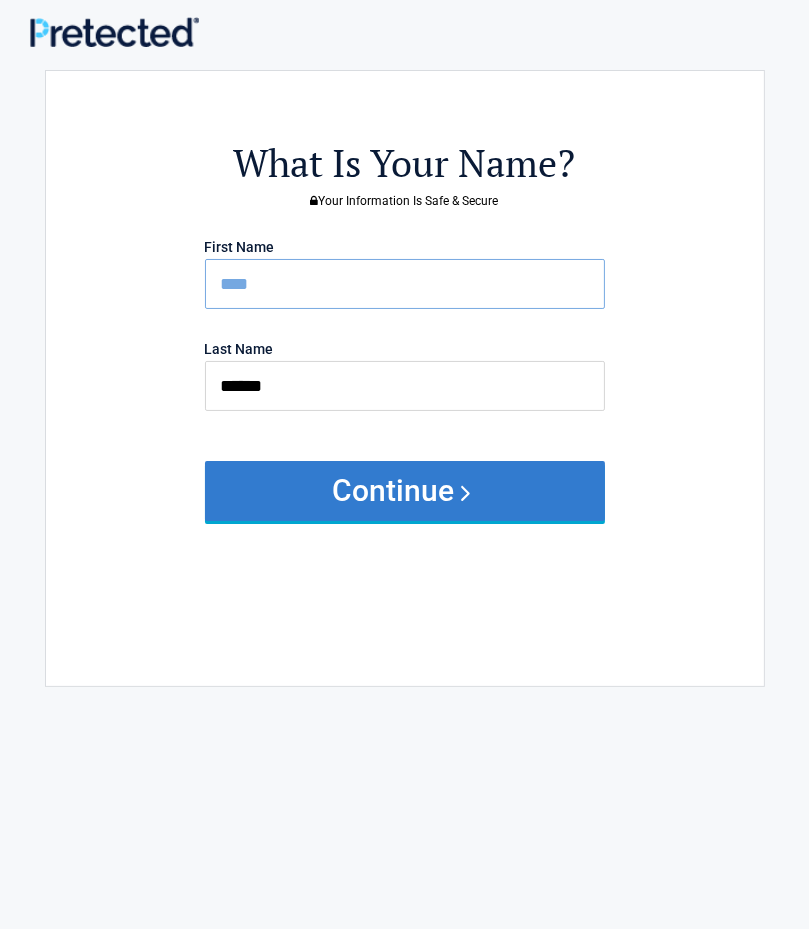 click on "Continue" at bounding box center [405, 491] 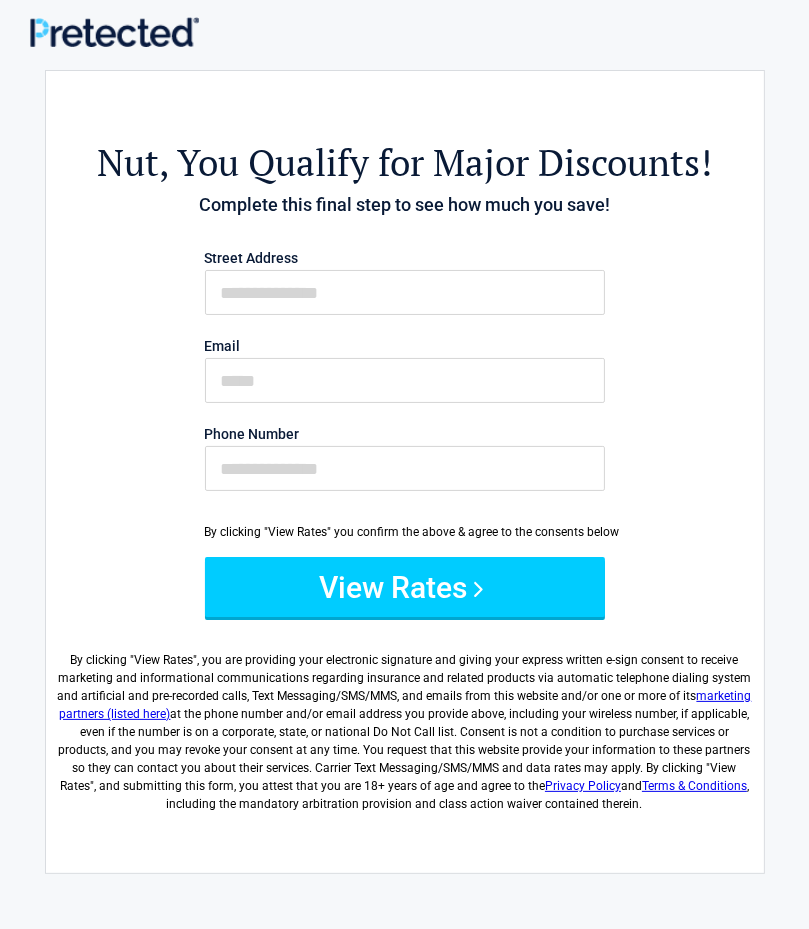 click on "Street Address
Email
Phone Number" at bounding box center [405, 375] 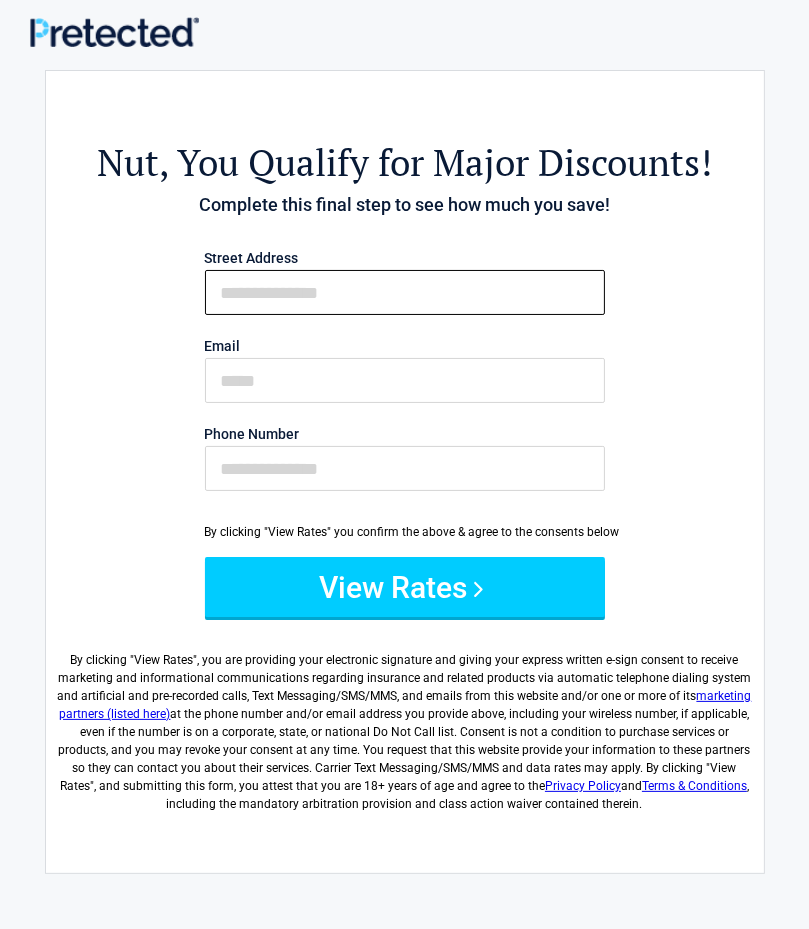click on "First Name" at bounding box center [405, 292] 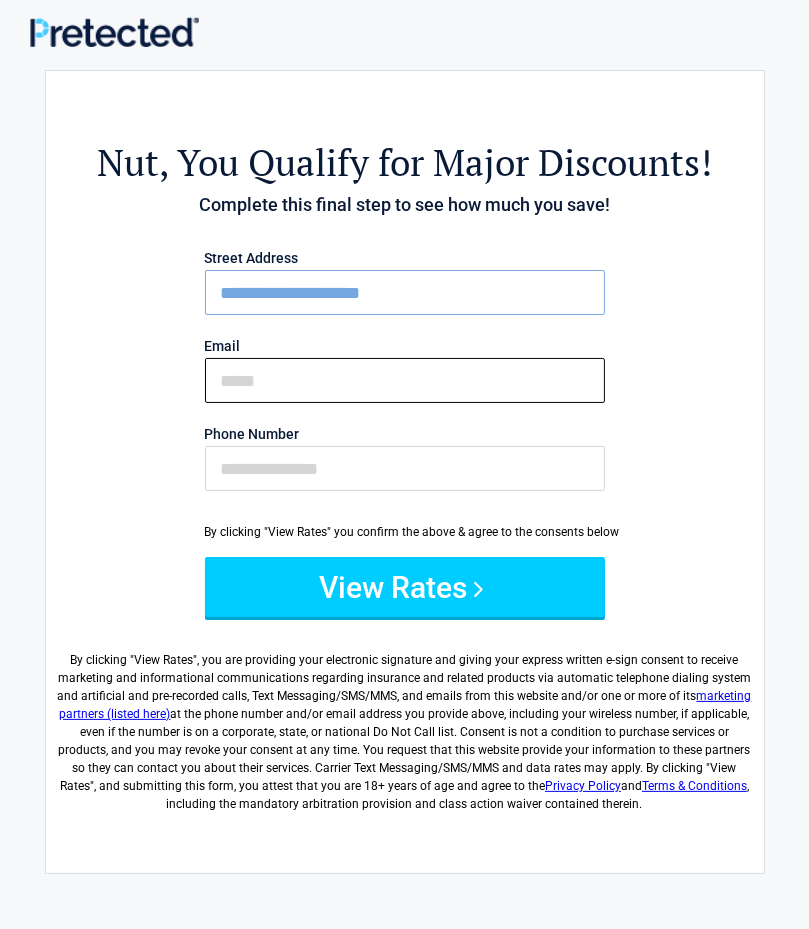 click on "Email" at bounding box center (405, 380) 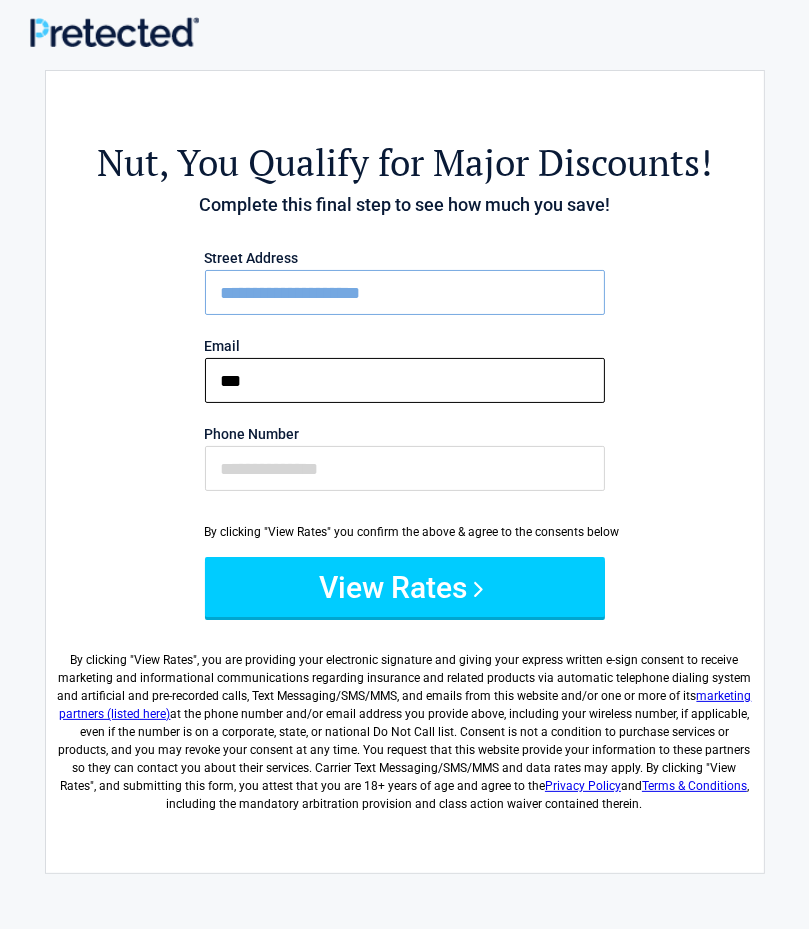 type on "**********" 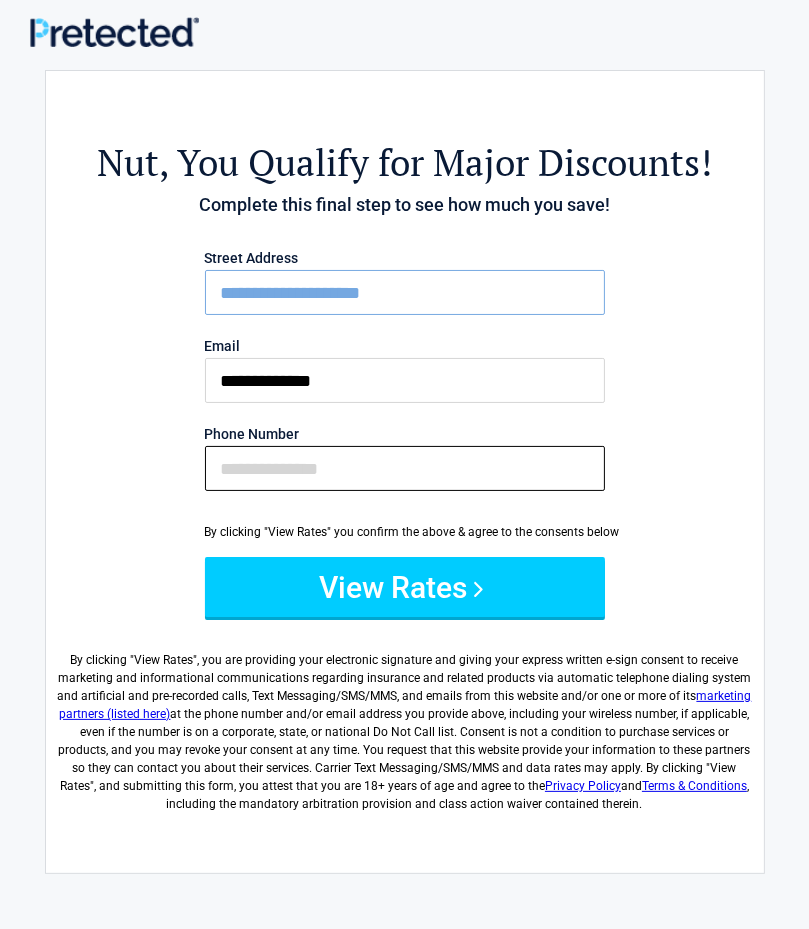 click on "Phone Number" at bounding box center [405, 468] 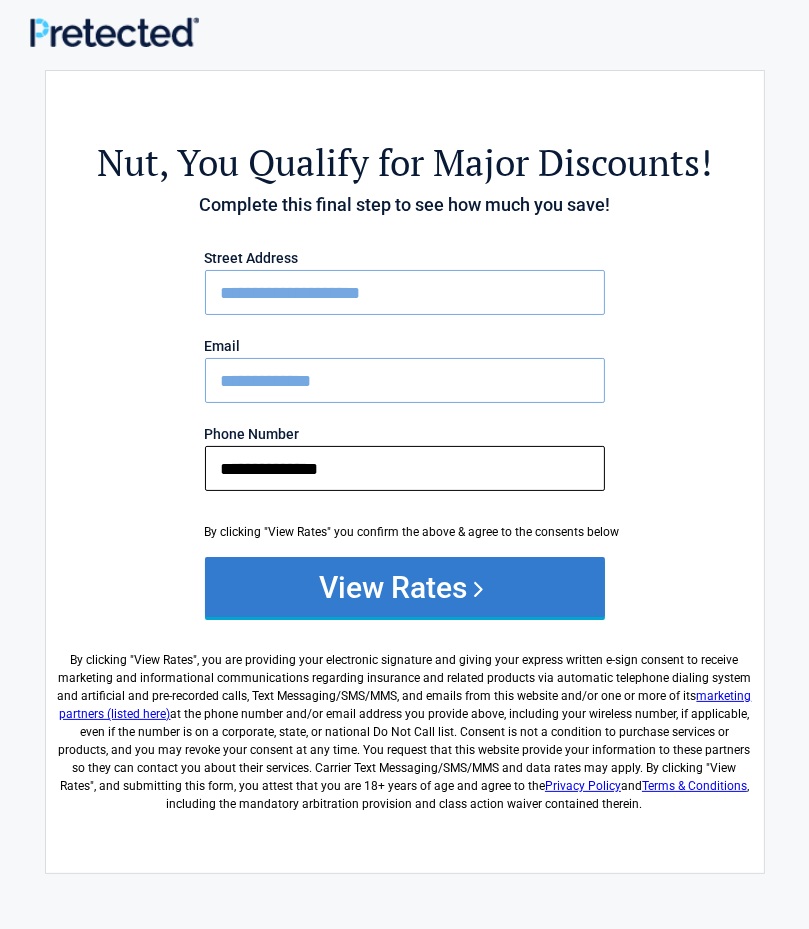 type on "**********" 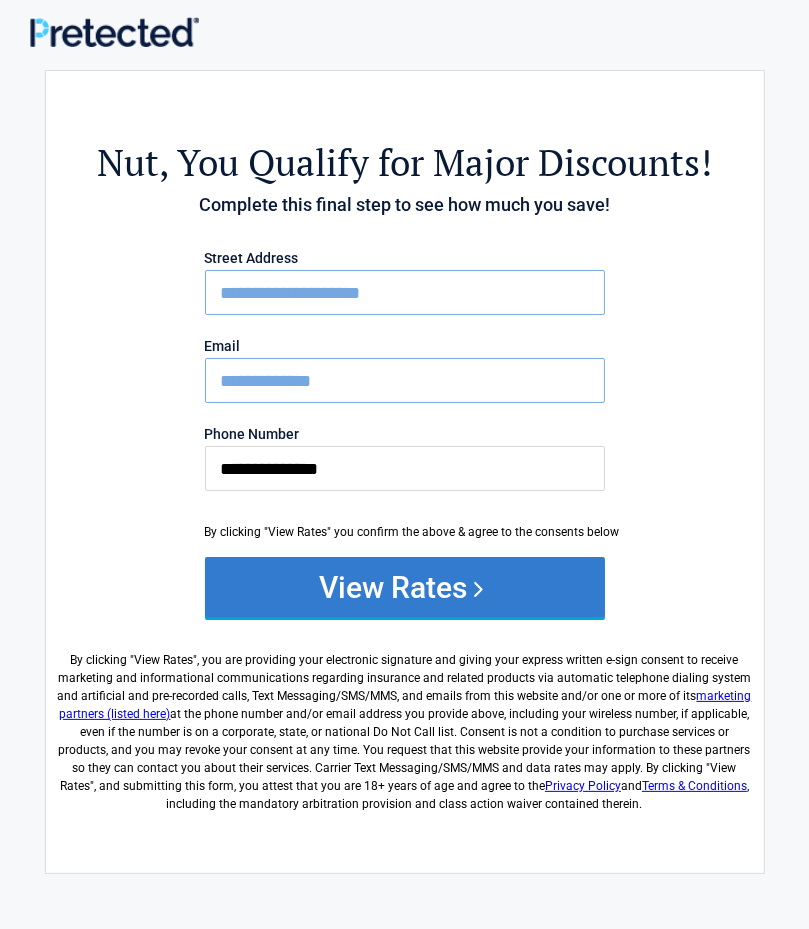 click on "View Rates" at bounding box center (405, 587) 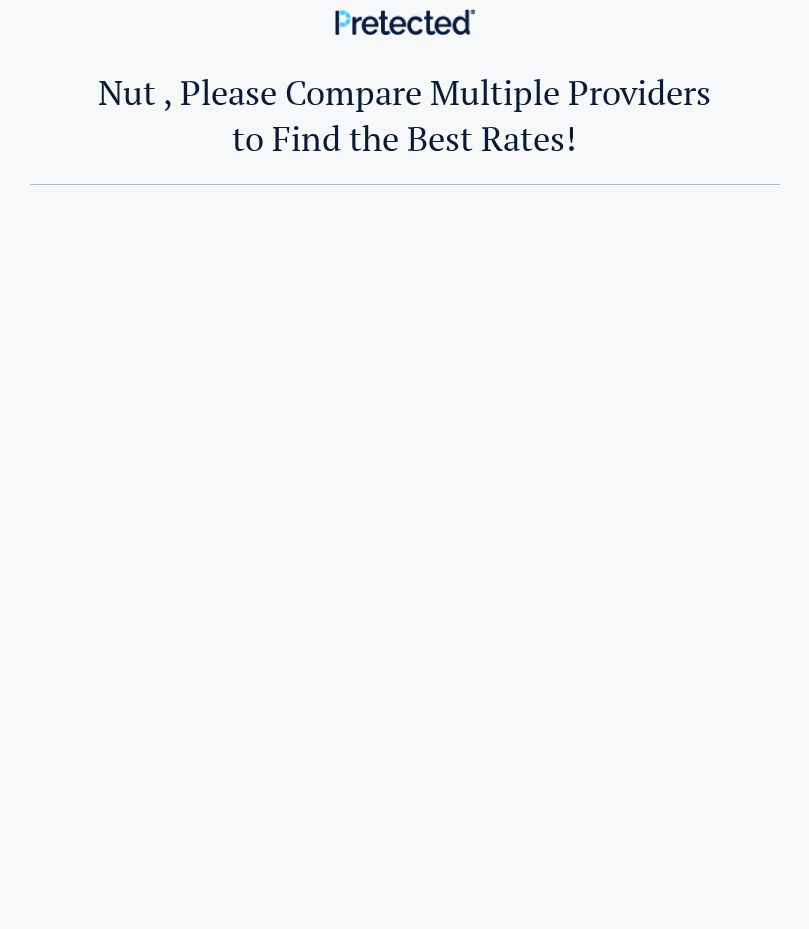 scroll, scrollTop: 0, scrollLeft: 0, axis: both 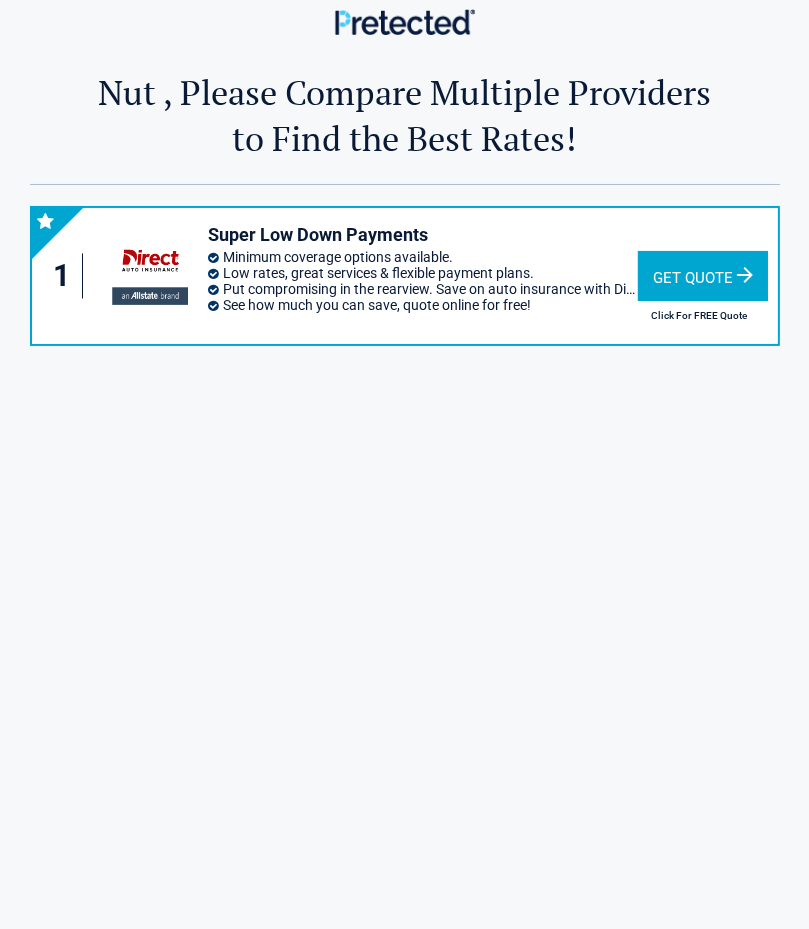 click on "Get Quote" at bounding box center [703, 276] 